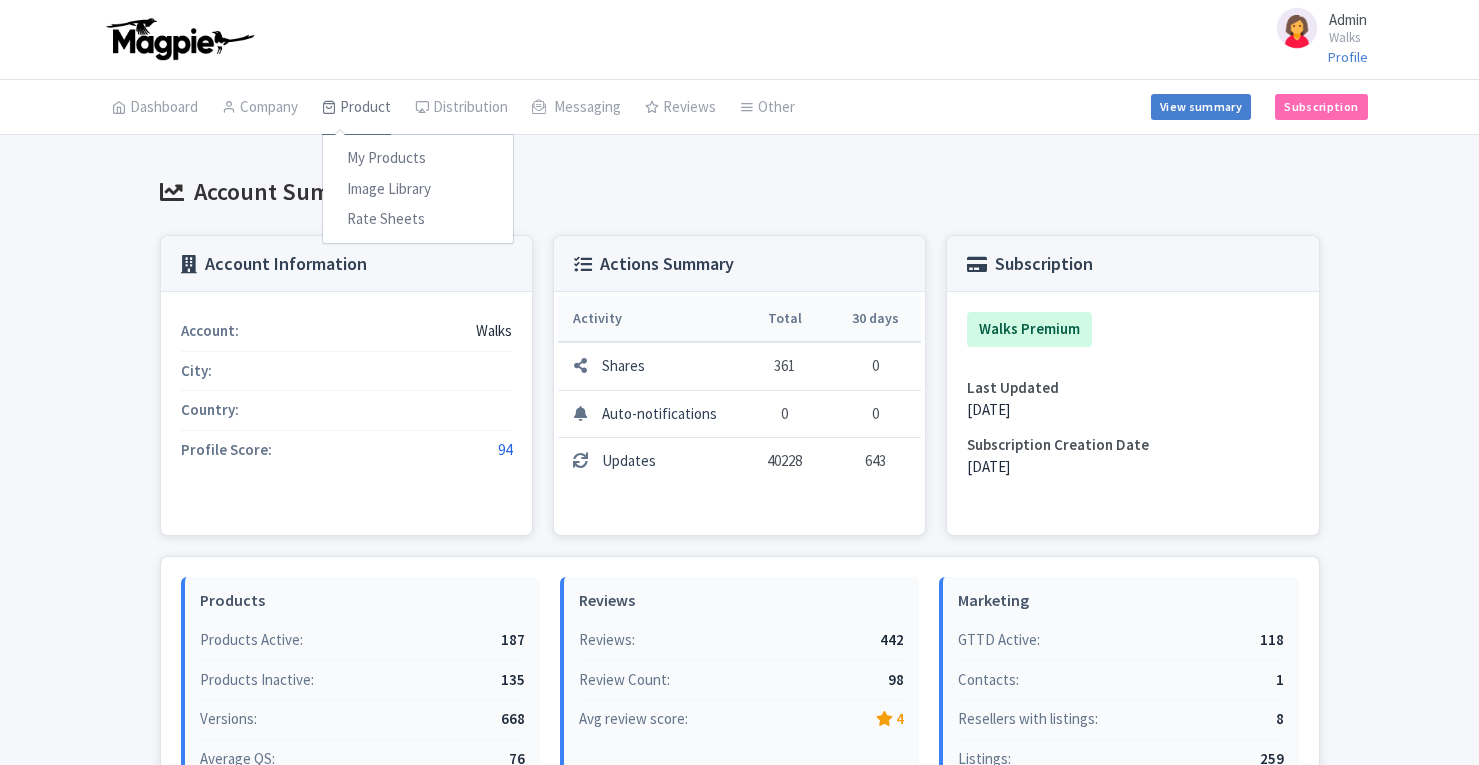 scroll, scrollTop: 0, scrollLeft: 0, axis: both 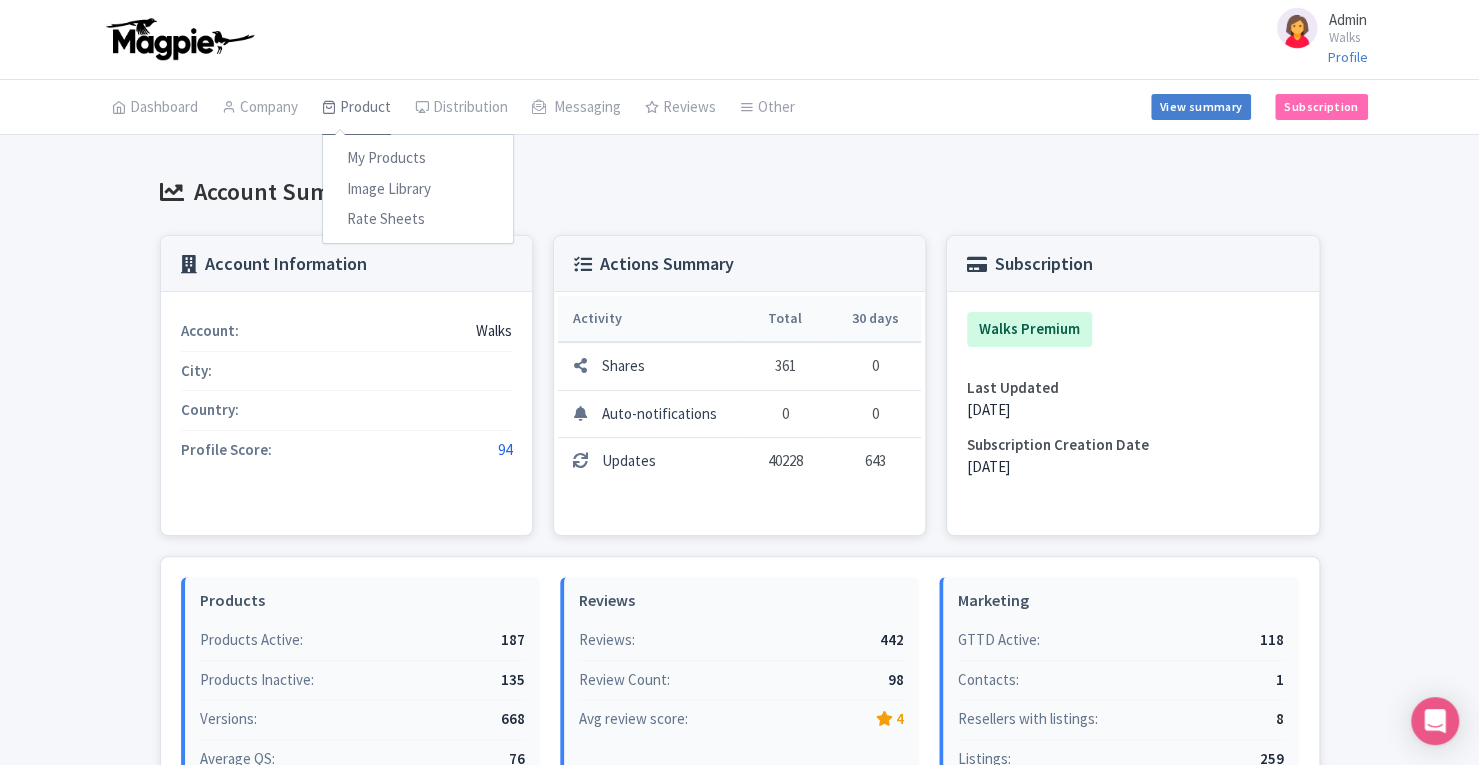 click on "Product" at bounding box center [356, 108] 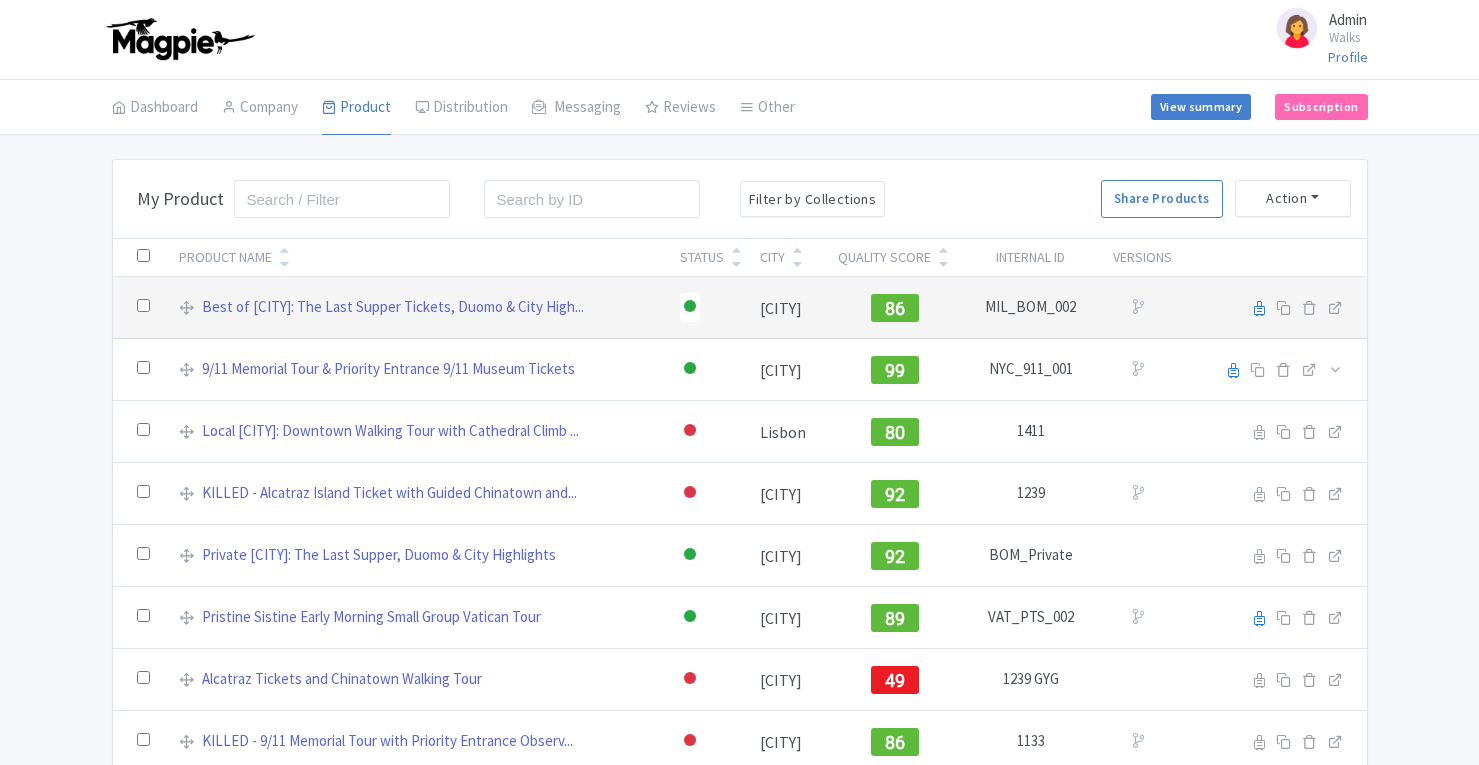 scroll, scrollTop: 0, scrollLeft: 0, axis: both 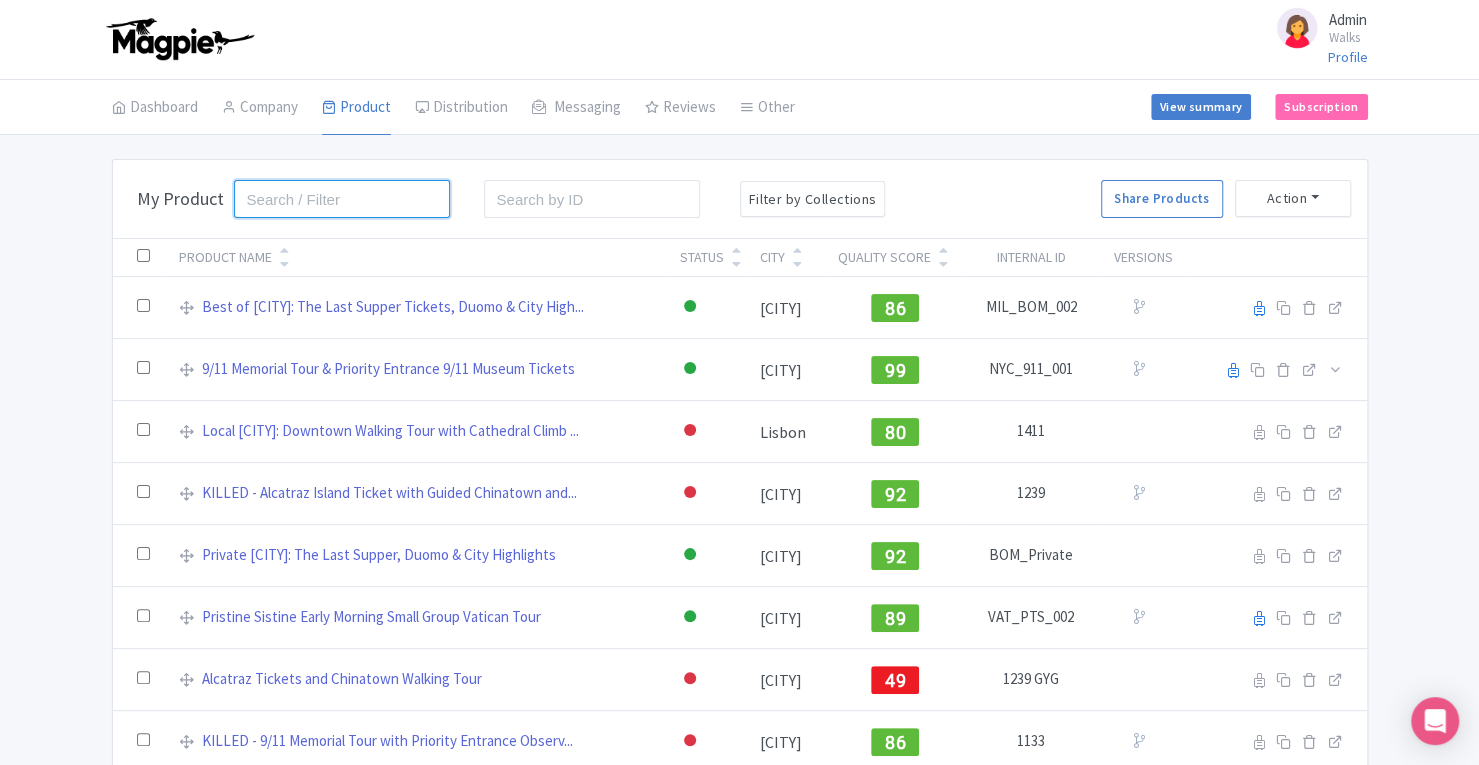 click at bounding box center (342, 199) 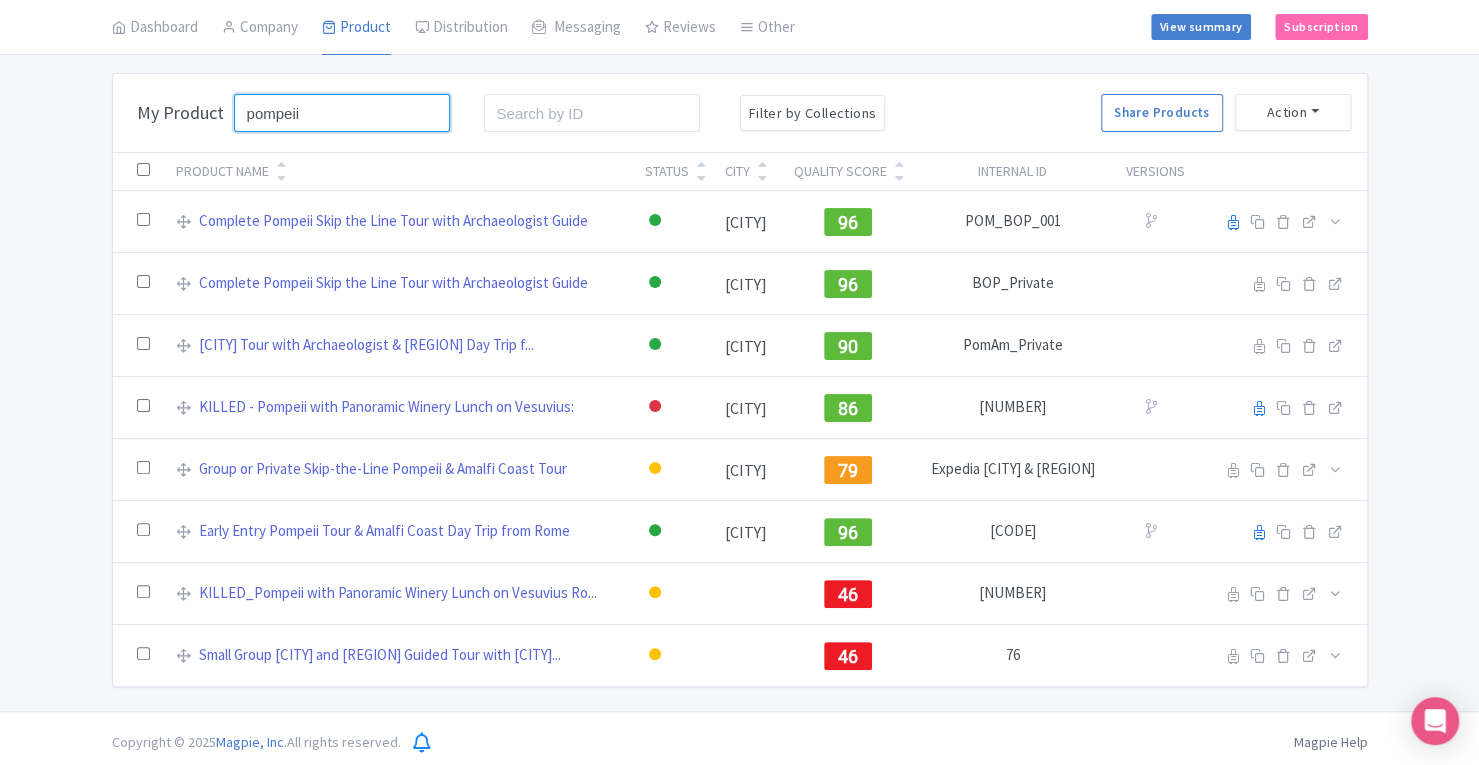 scroll, scrollTop: 88, scrollLeft: 0, axis: vertical 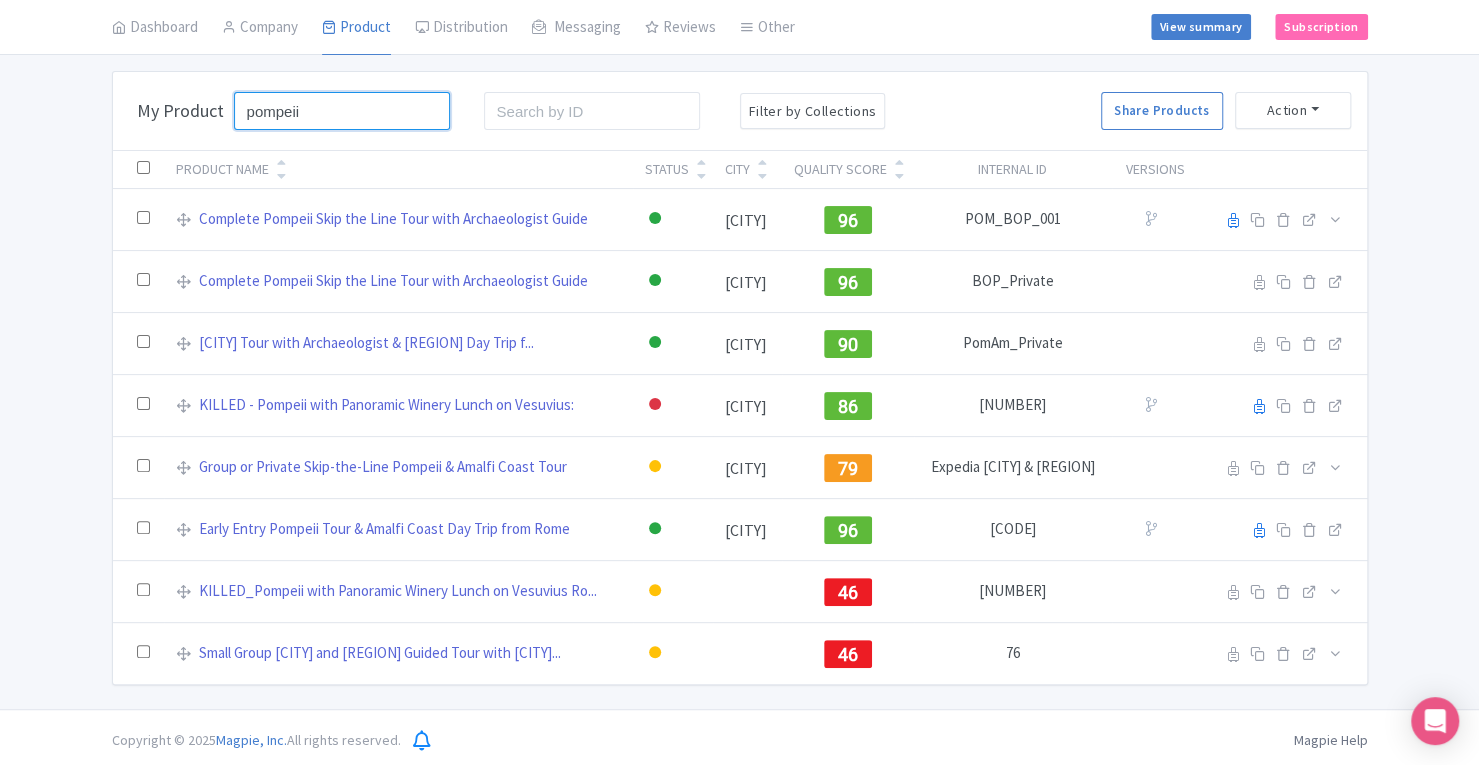 type on "pompeii" 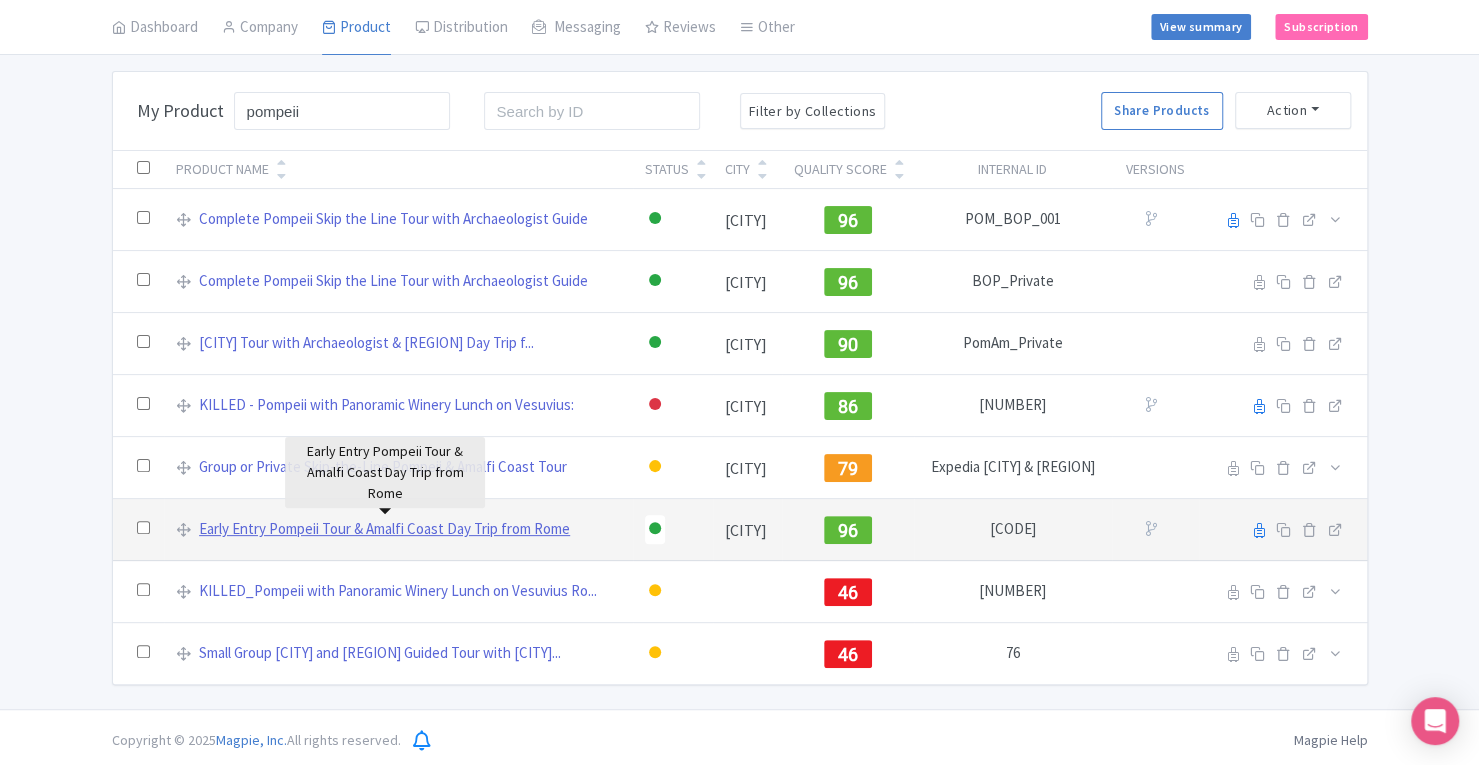 click on "Early Entry Pompeii Tour & Amalfi Coast Day Trip from Rome" at bounding box center (384, 529) 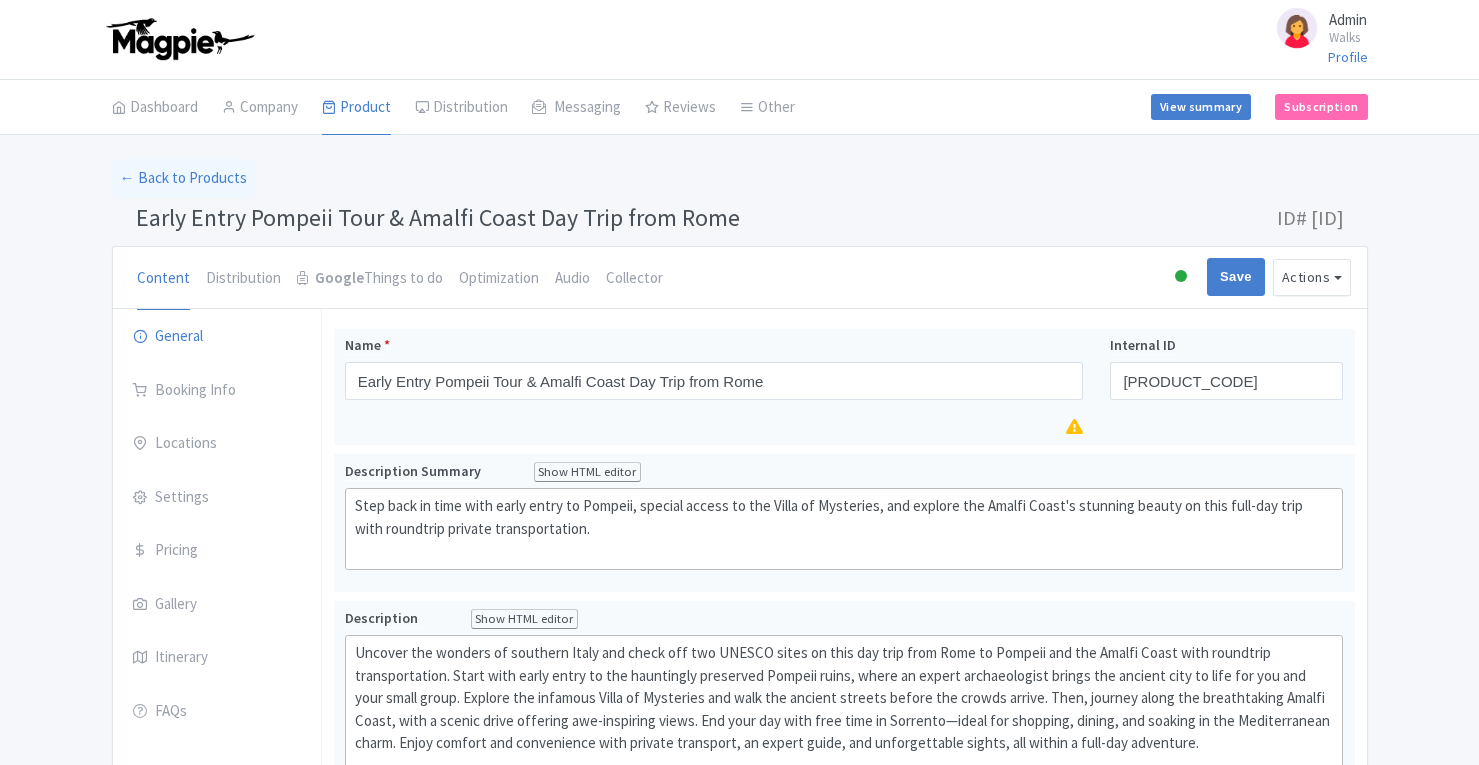 scroll, scrollTop: 0, scrollLeft: 0, axis: both 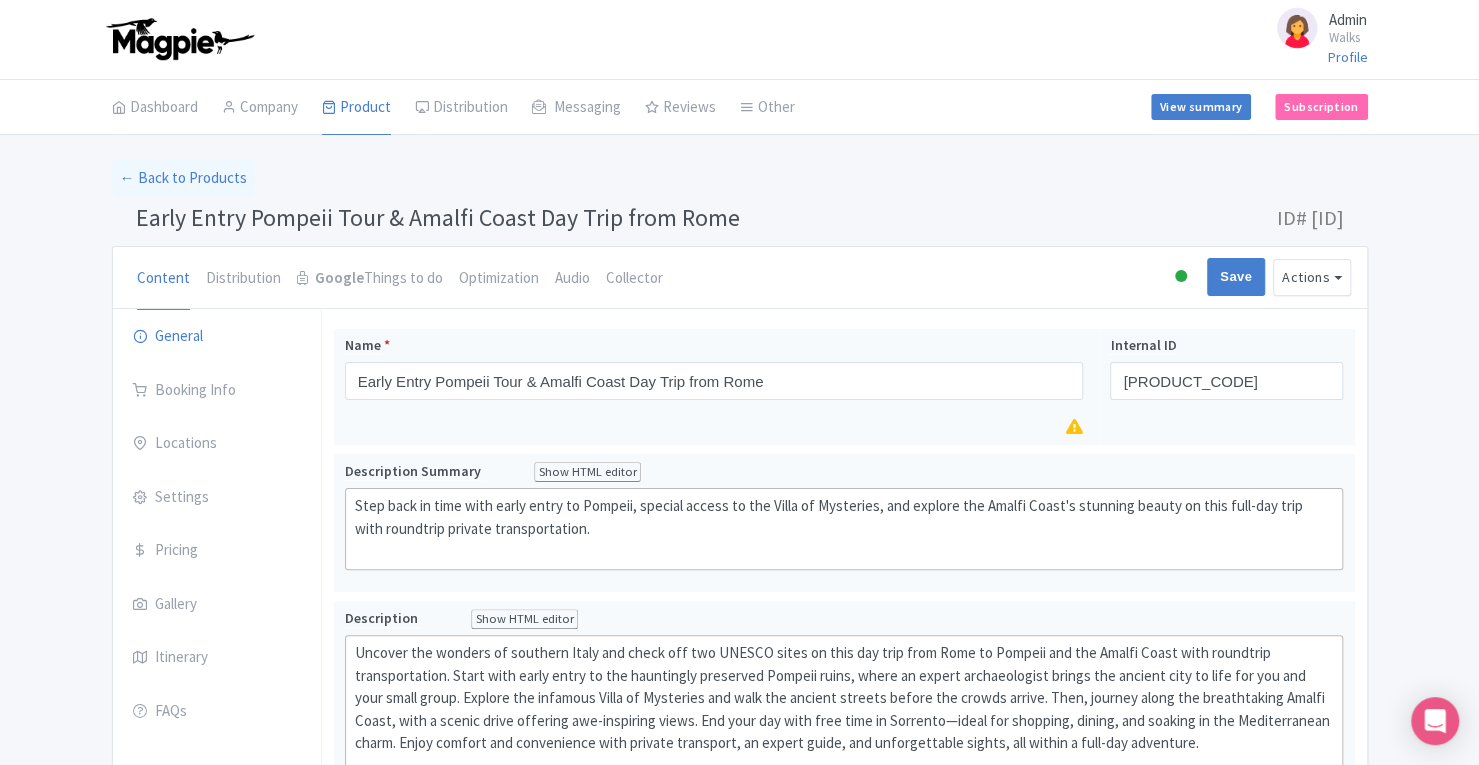 click at bounding box center [1181, 276] 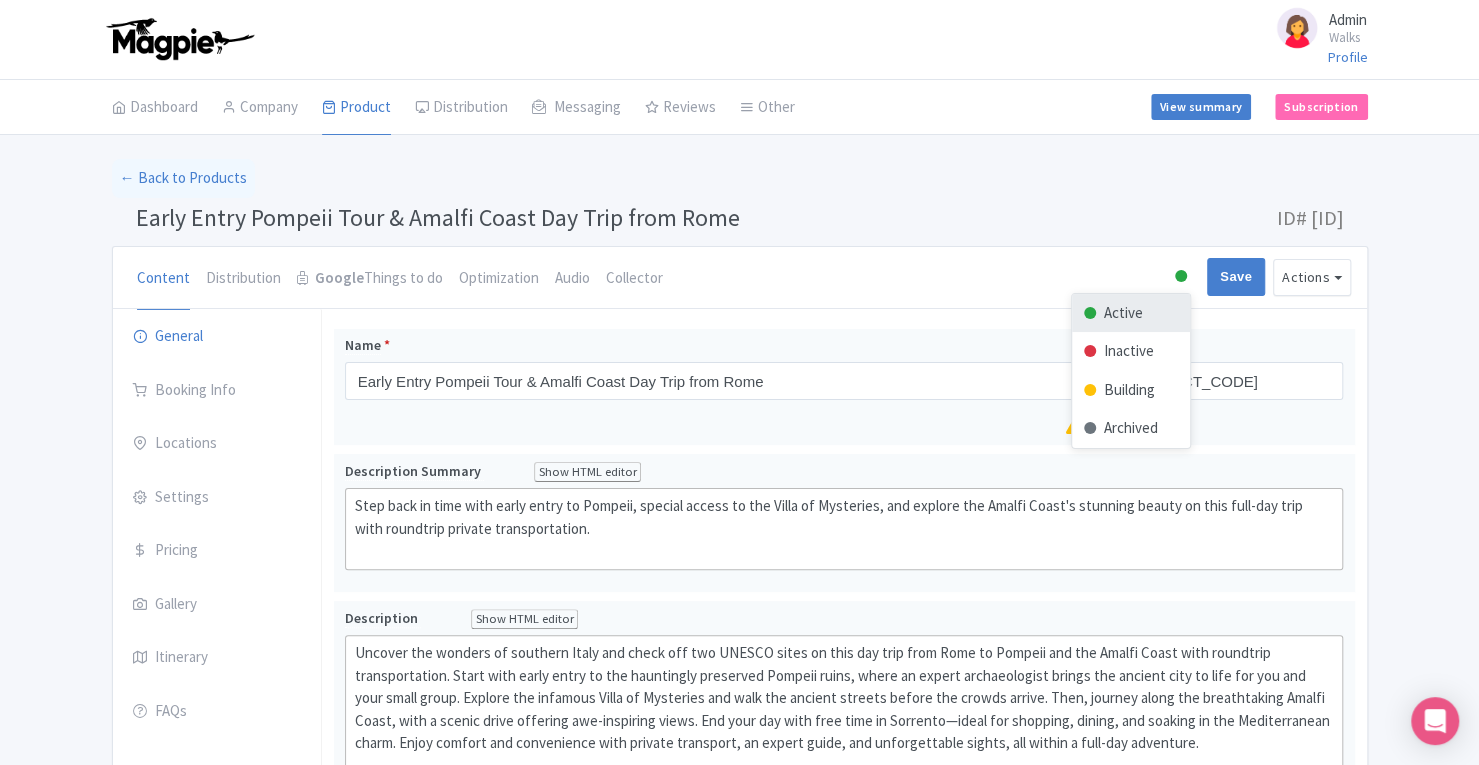 click on "Early Entry Pompeii Tour & Amalfi Coast Day Trip from Rome
ID# TKWQCB" at bounding box center [740, 222] 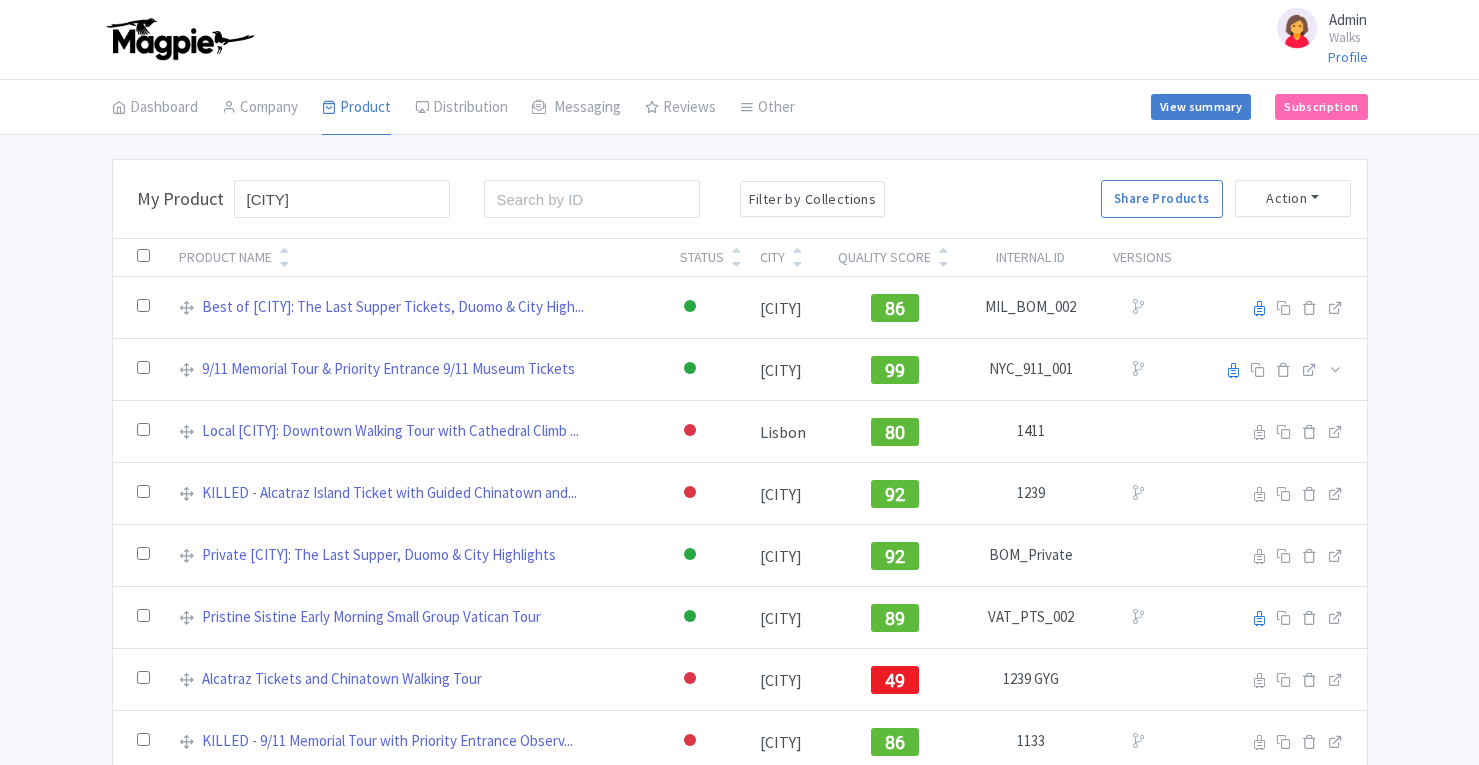 scroll, scrollTop: 88, scrollLeft: 0, axis: vertical 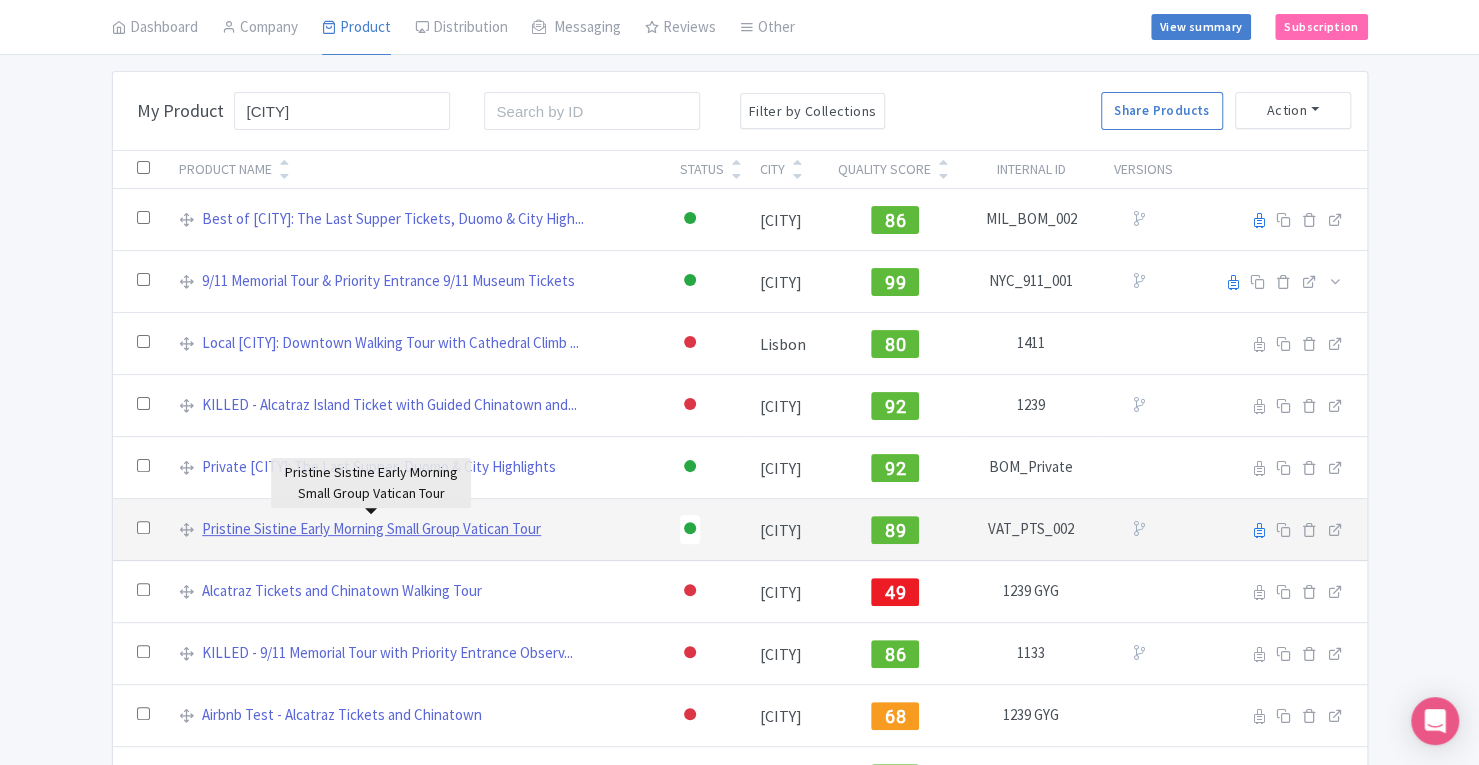 click on "Pristine Sistine Early Morning Small Group Vatican Tour" at bounding box center [371, 529] 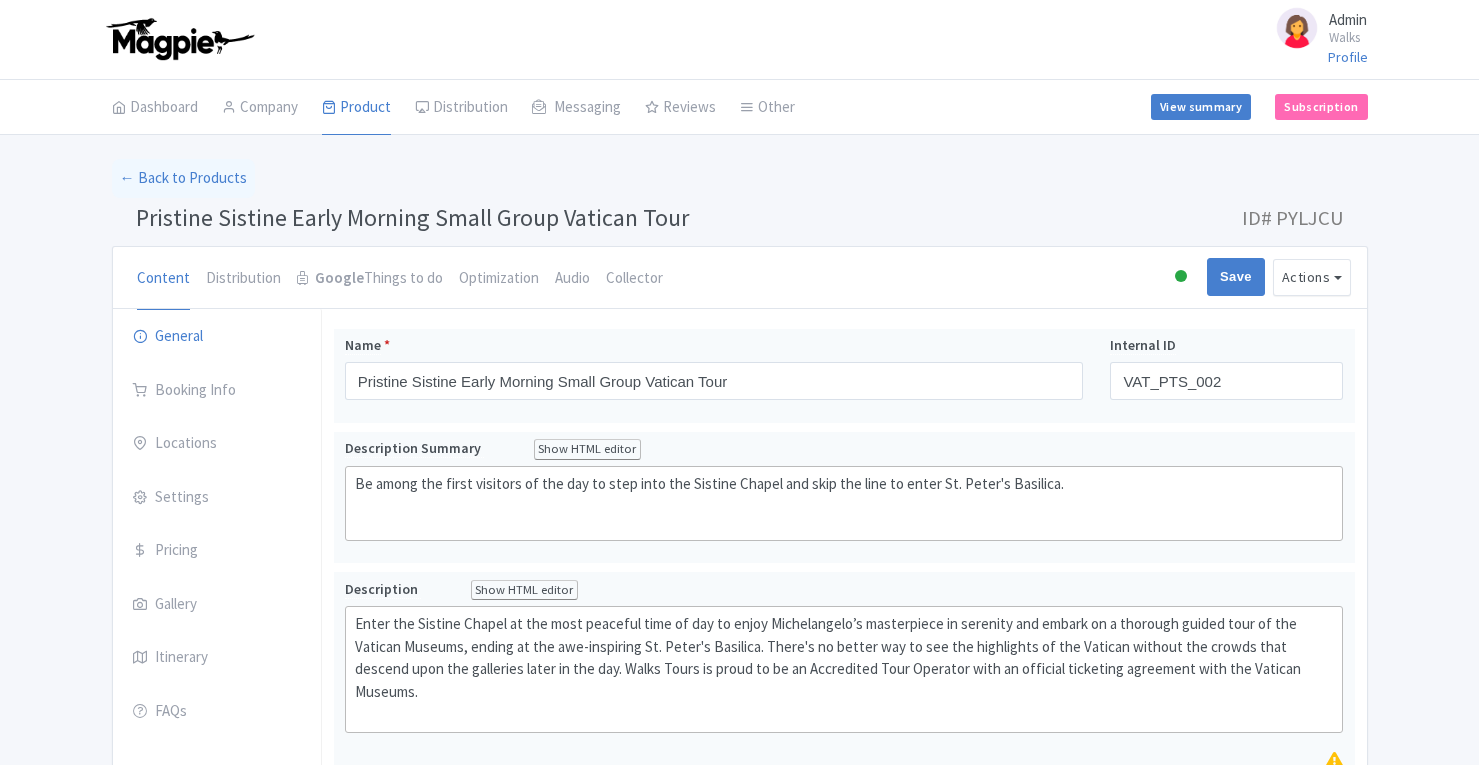 scroll, scrollTop: 0, scrollLeft: 0, axis: both 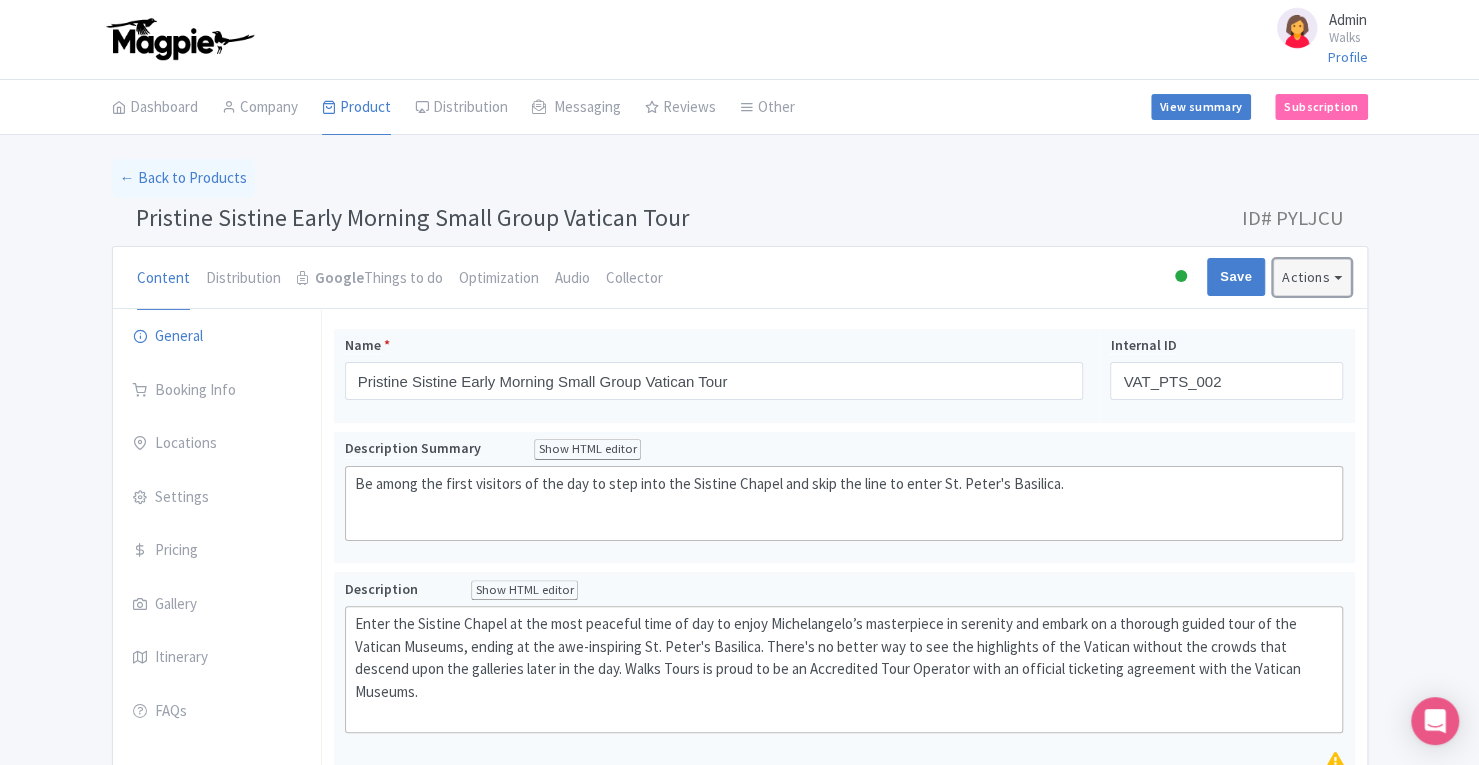 click on "Actions" at bounding box center [1312, 277] 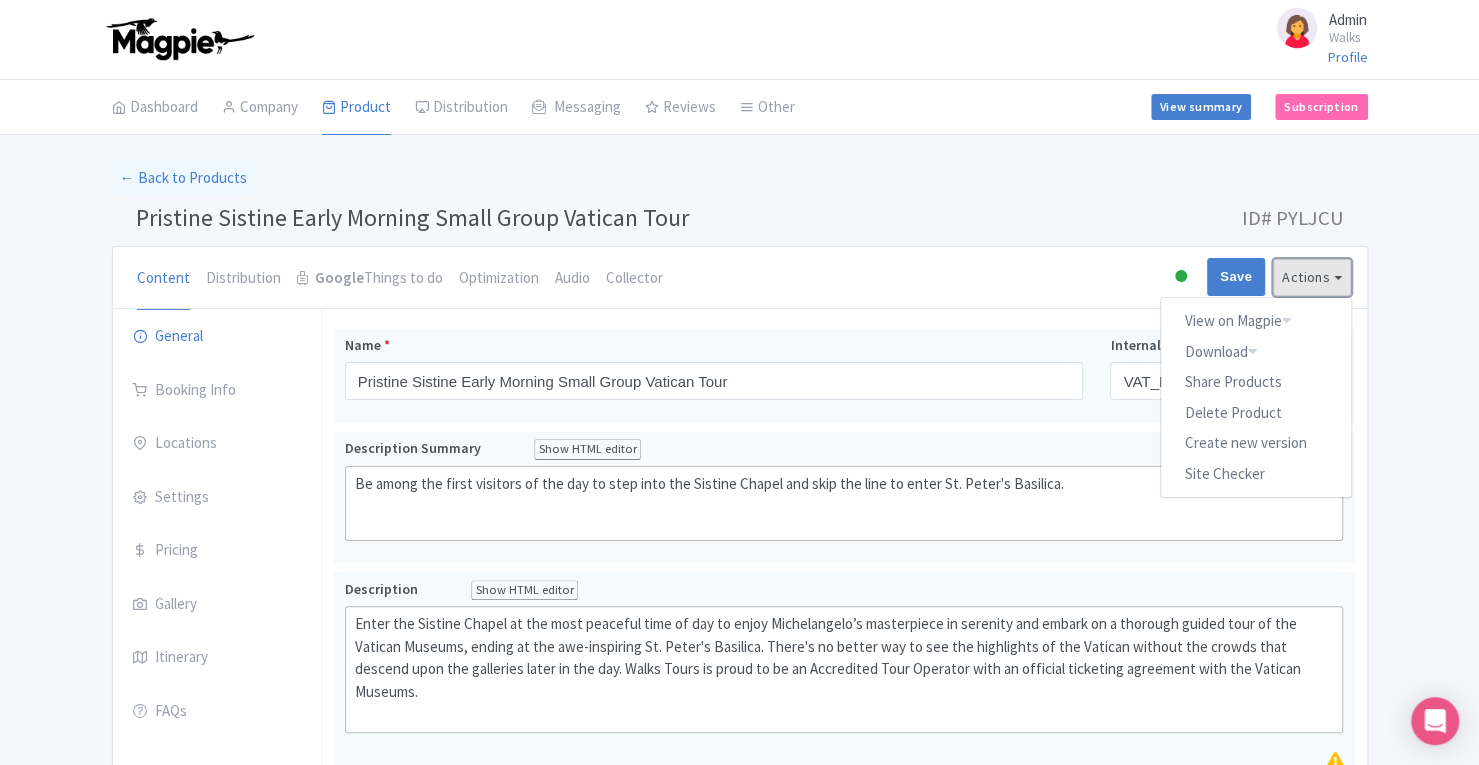 click on "Actions" at bounding box center [1312, 277] 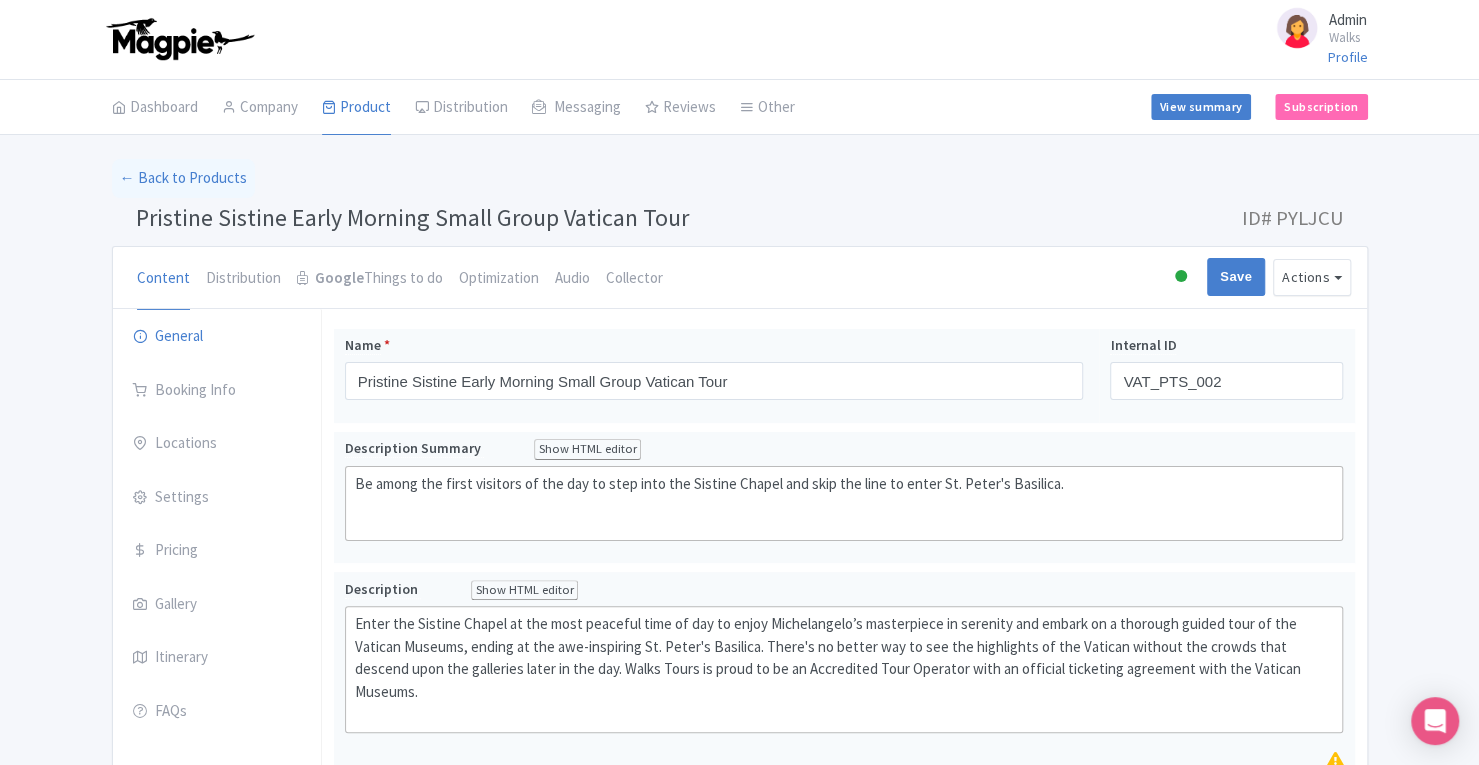 click on "Content
Distribution
Google  Things to do
Optimization
Audio
Collector
Active
Inactive
Building
Archived
Save
Actions
View on Magpie
Customer View
Industry Partner View
Download
Excel
Word
All Images ZIP
Share Products
Delete Product
Create new version
Site Checker
Confirm Copy Operation
Yes, Copy
Cancel" at bounding box center (740, 278) 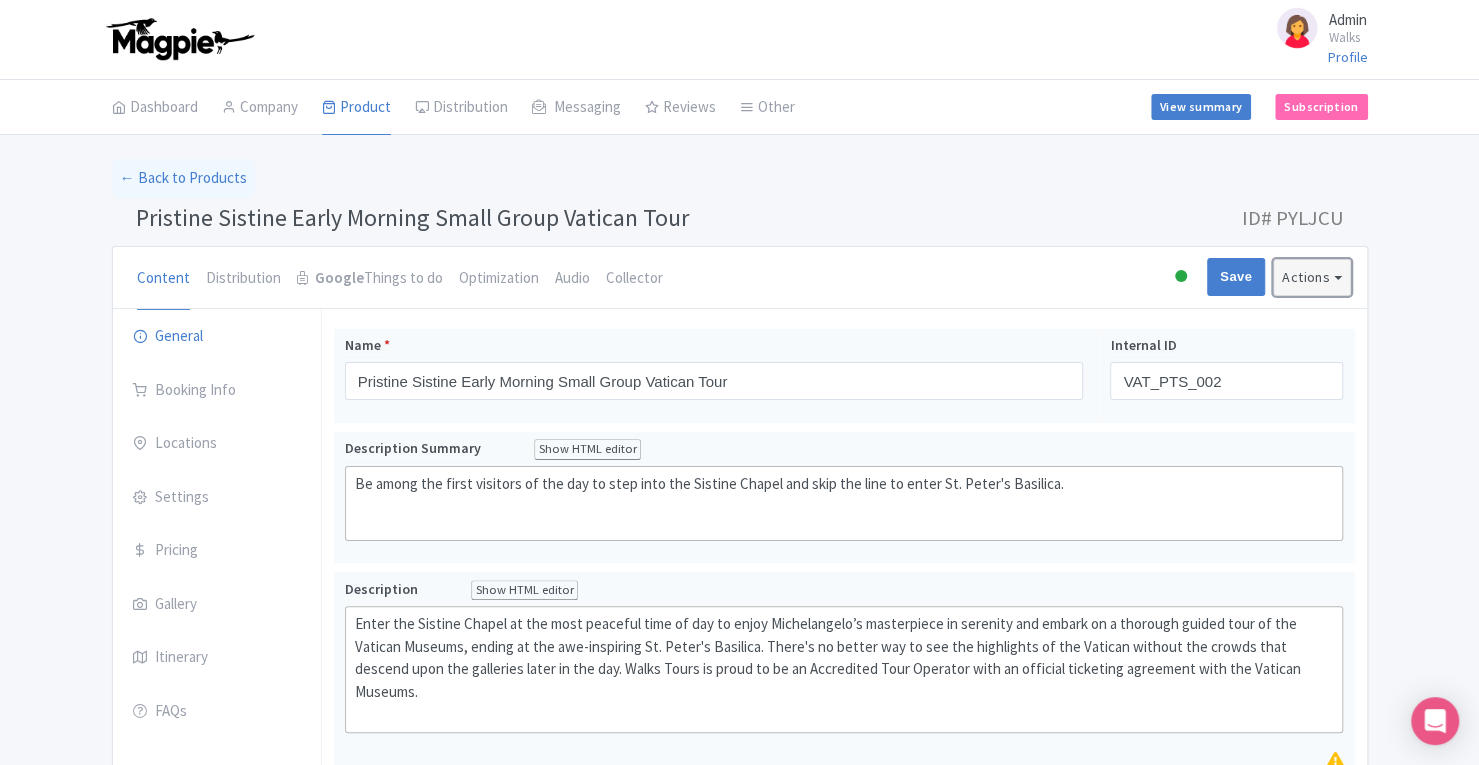 click on "Actions" at bounding box center [1312, 277] 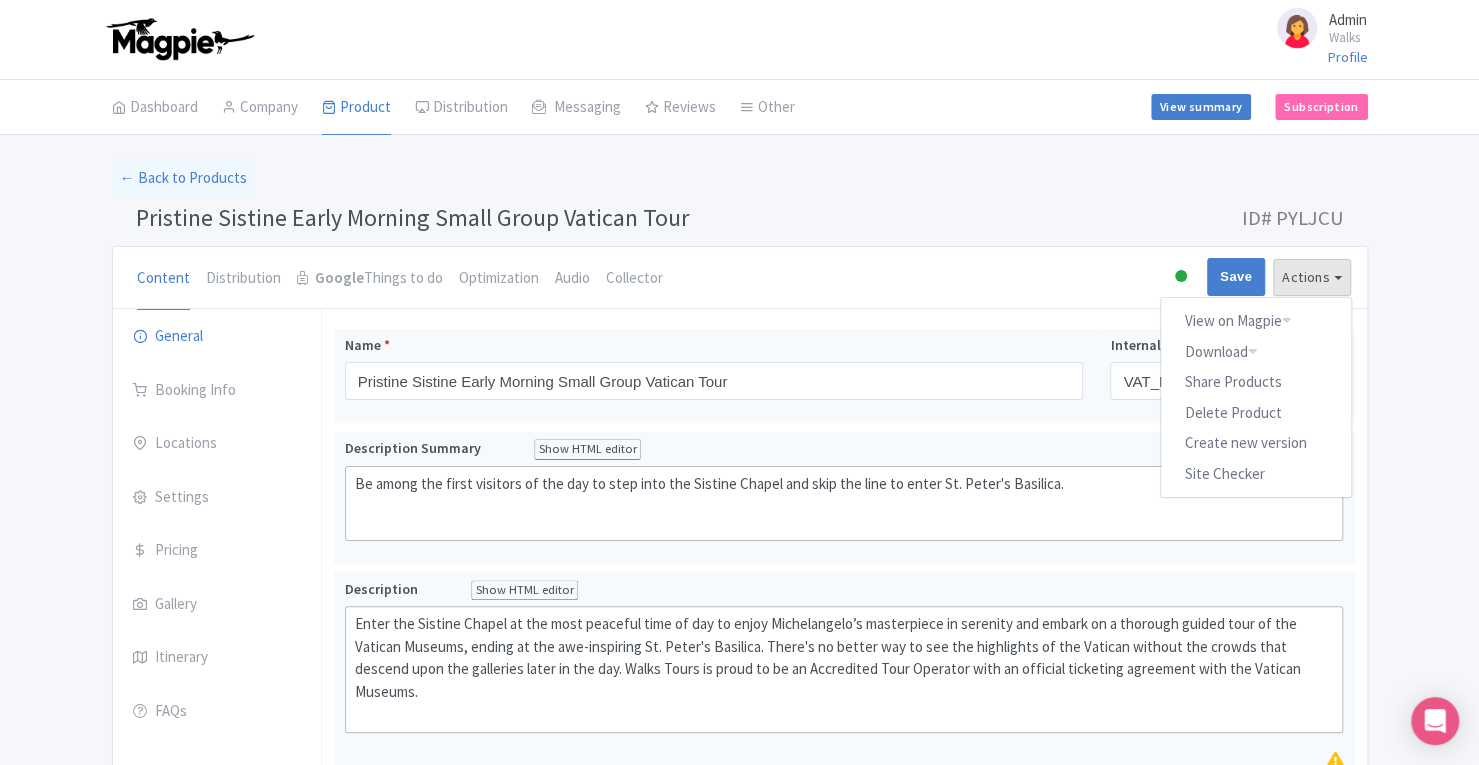 click on "← Back to Products" at bounding box center [740, 178] 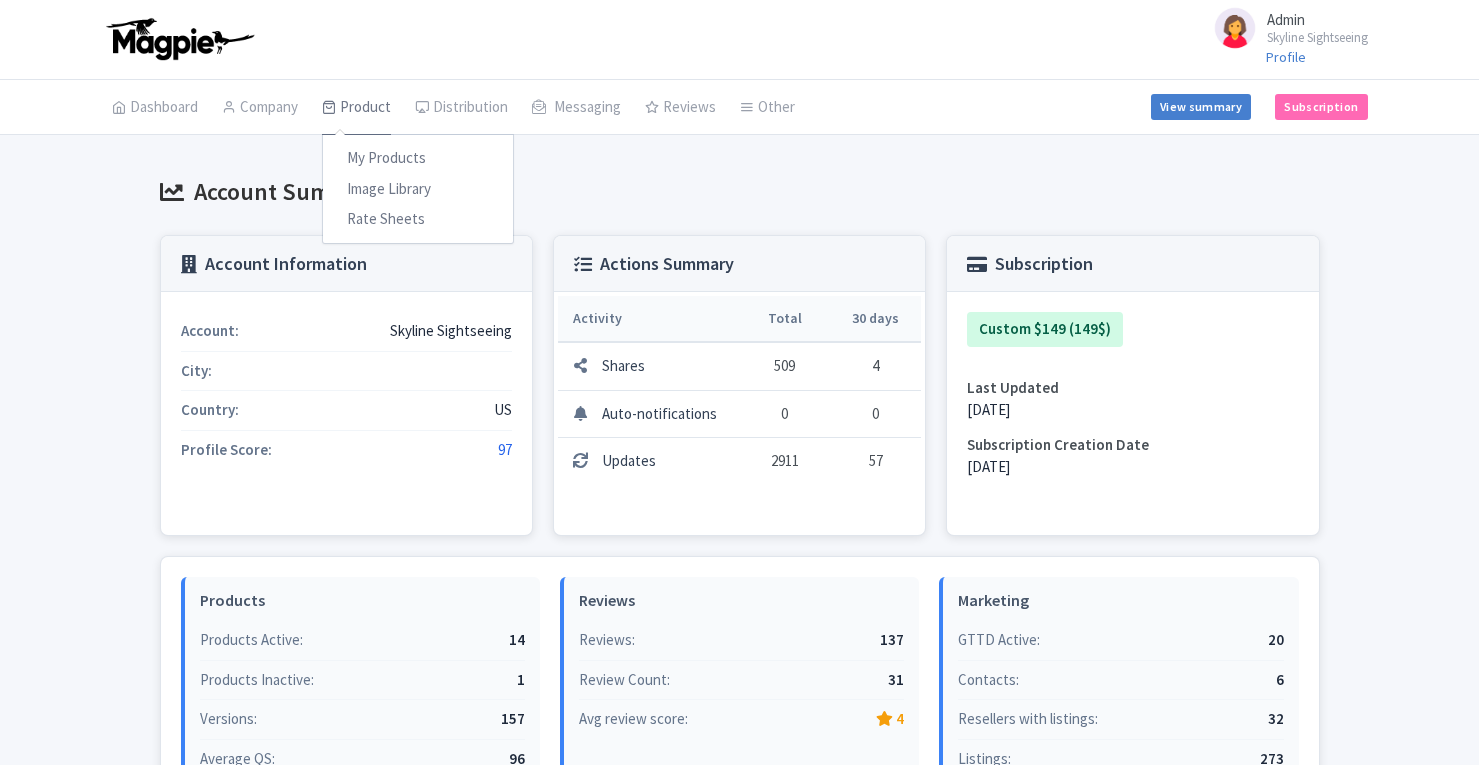 scroll, scrollTop: 0, scrollLeft: 0, axis: both 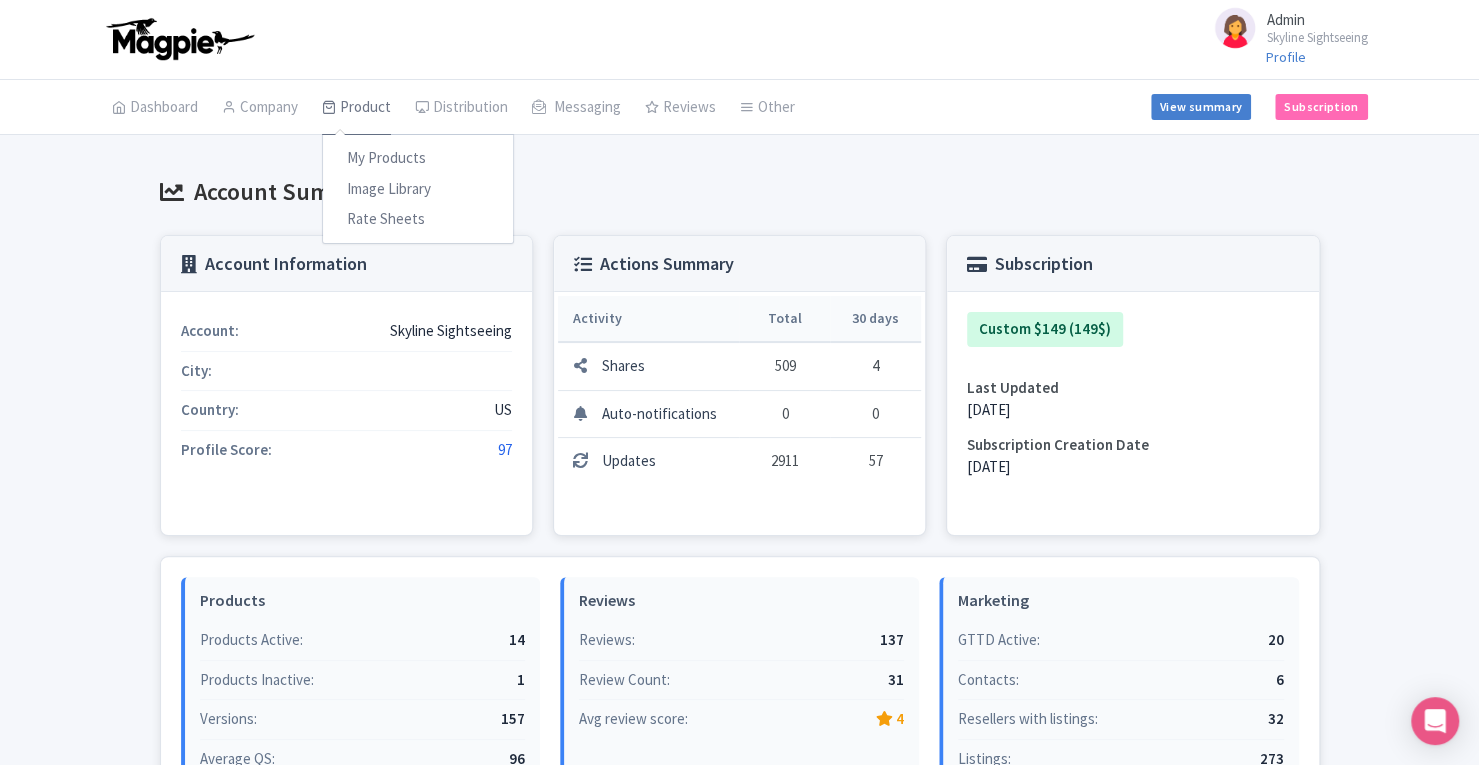 click on "Product" at bounding box center [356, 108] 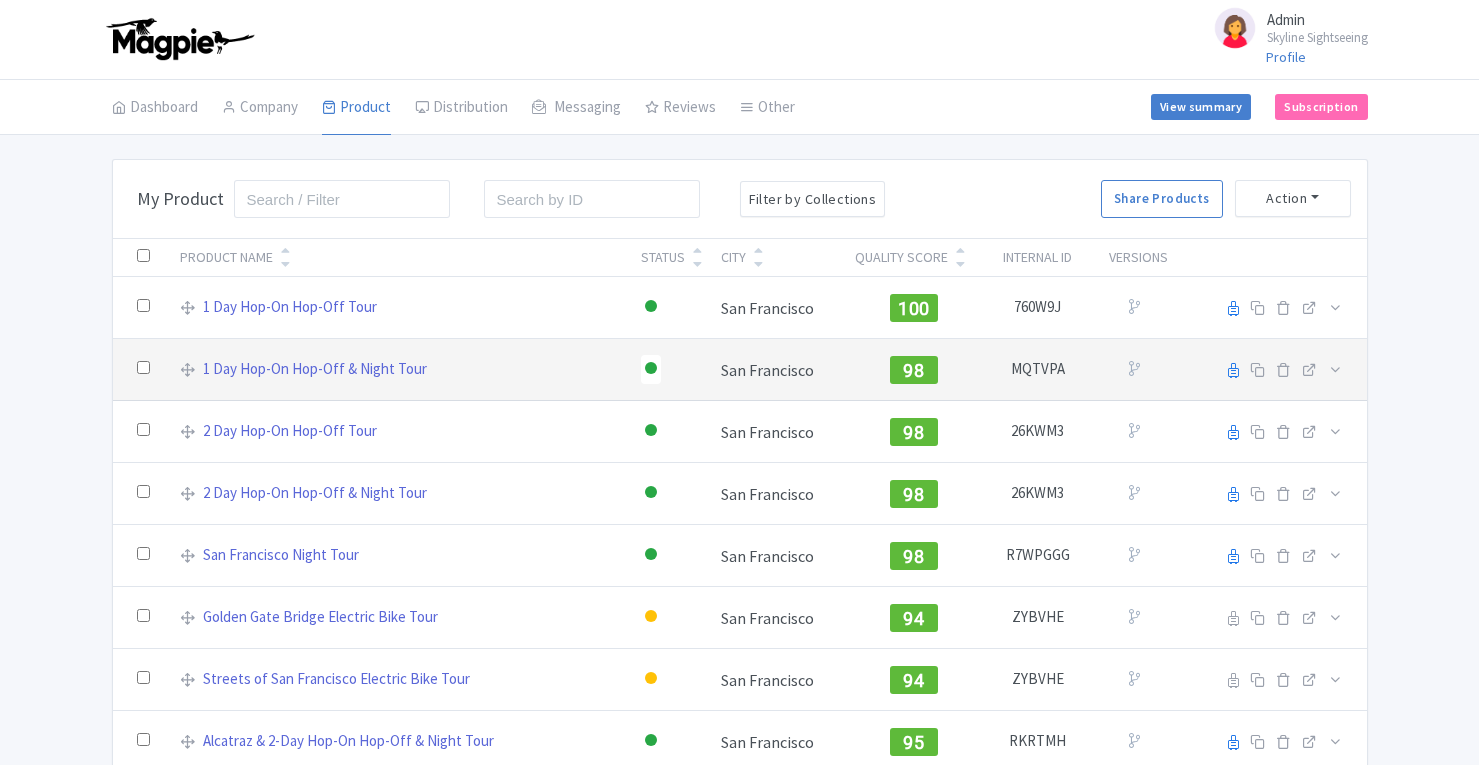 scroll, scrollTop: 0, scrollLeft: 0, axis: both 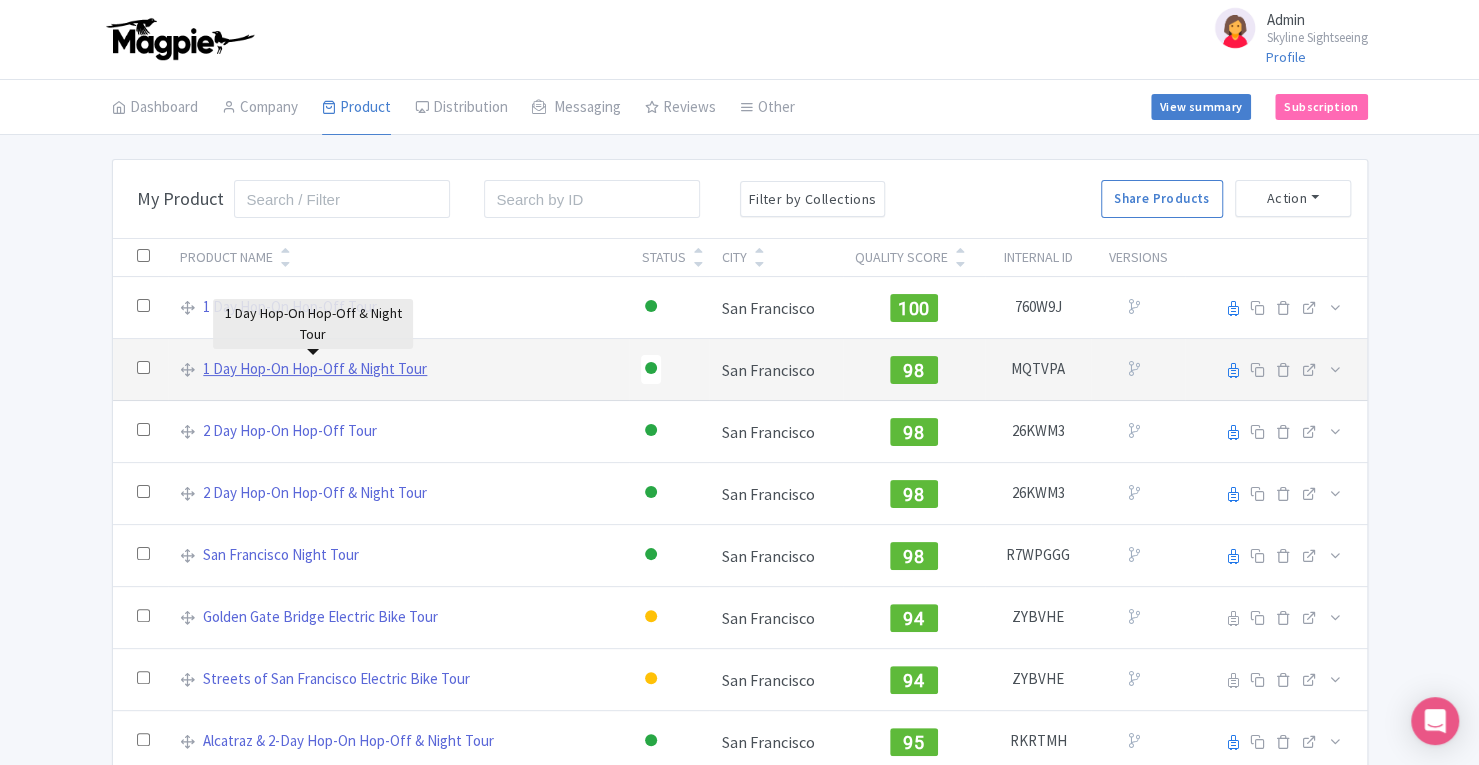 click on "1 Day Hop-On Hop-Off & Night Tour" at bounding box center (315, 369) 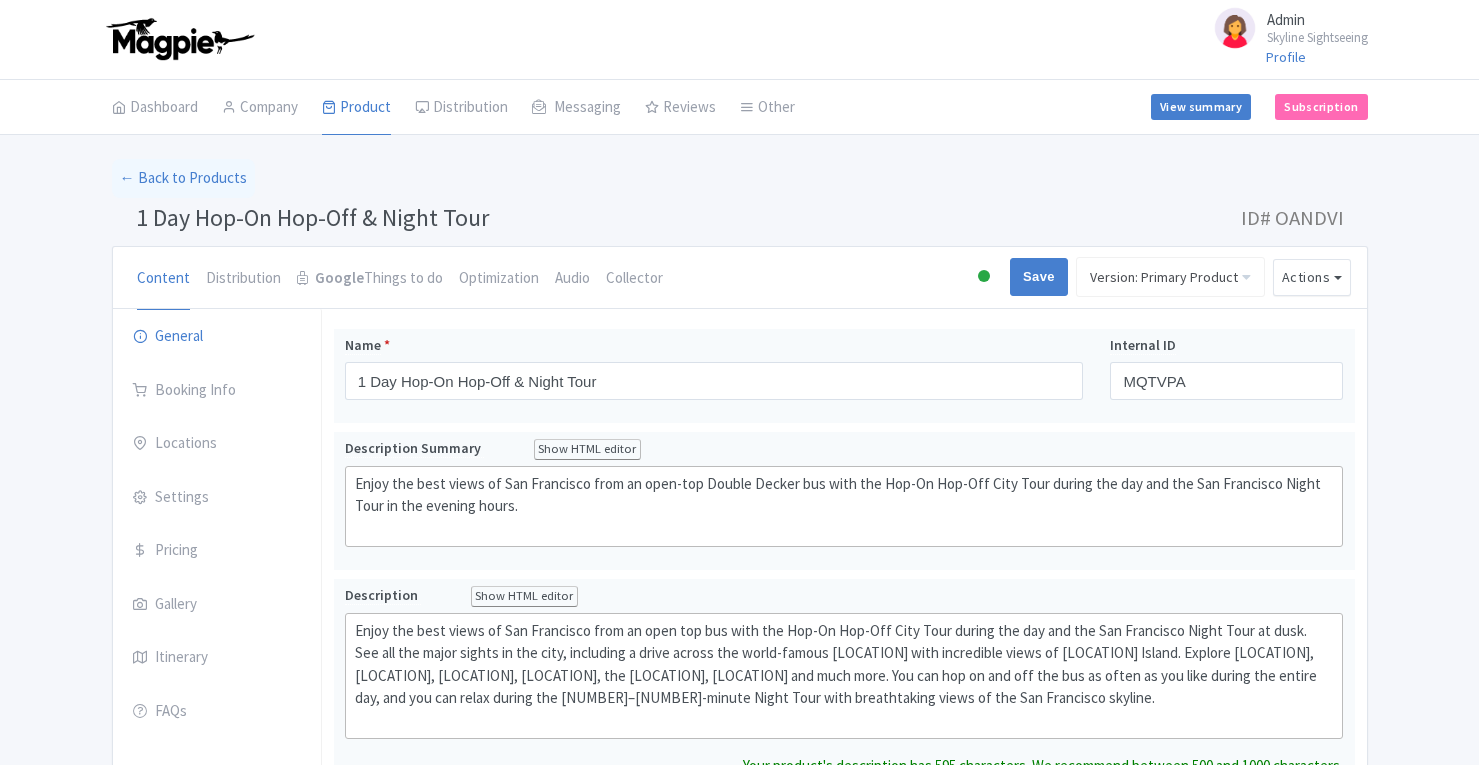 scroll, scrollTop: 0, scrollLeft: 0, axis: both 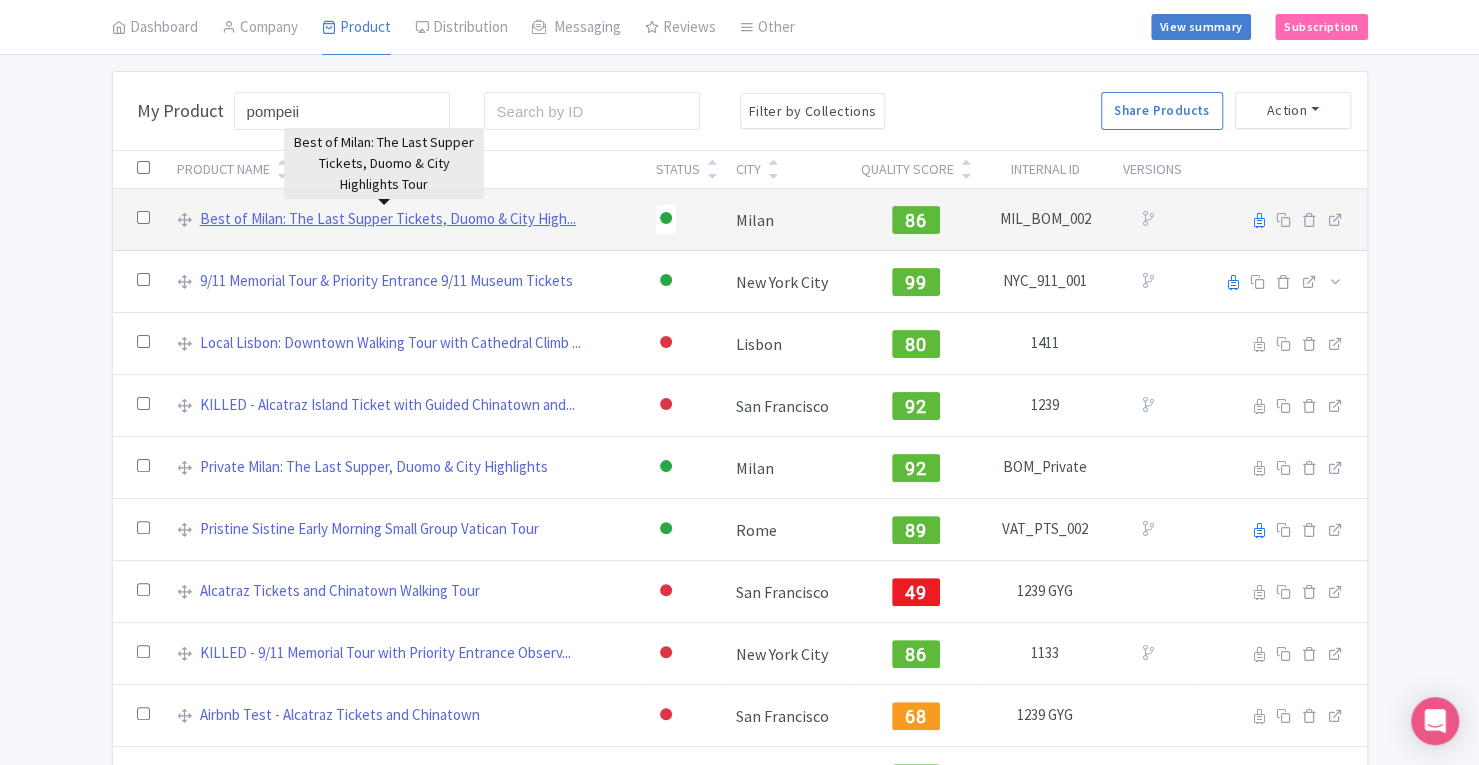click on "Best of Milan: The Last Supper Tickets, Duomo & City High..." at bounding box center [388, 219] 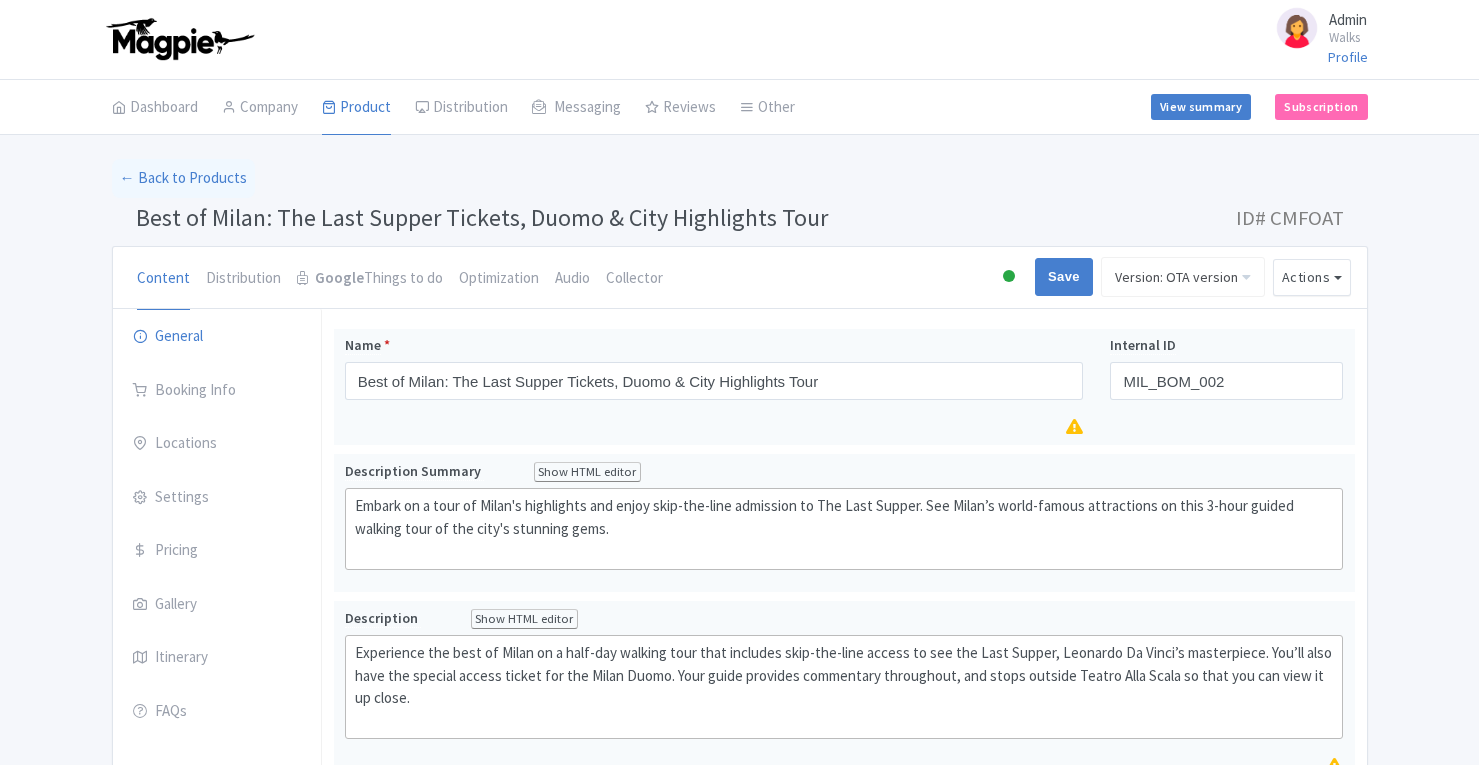 scroll, scrollTop: 0, scrollLeft: 0, axis: both 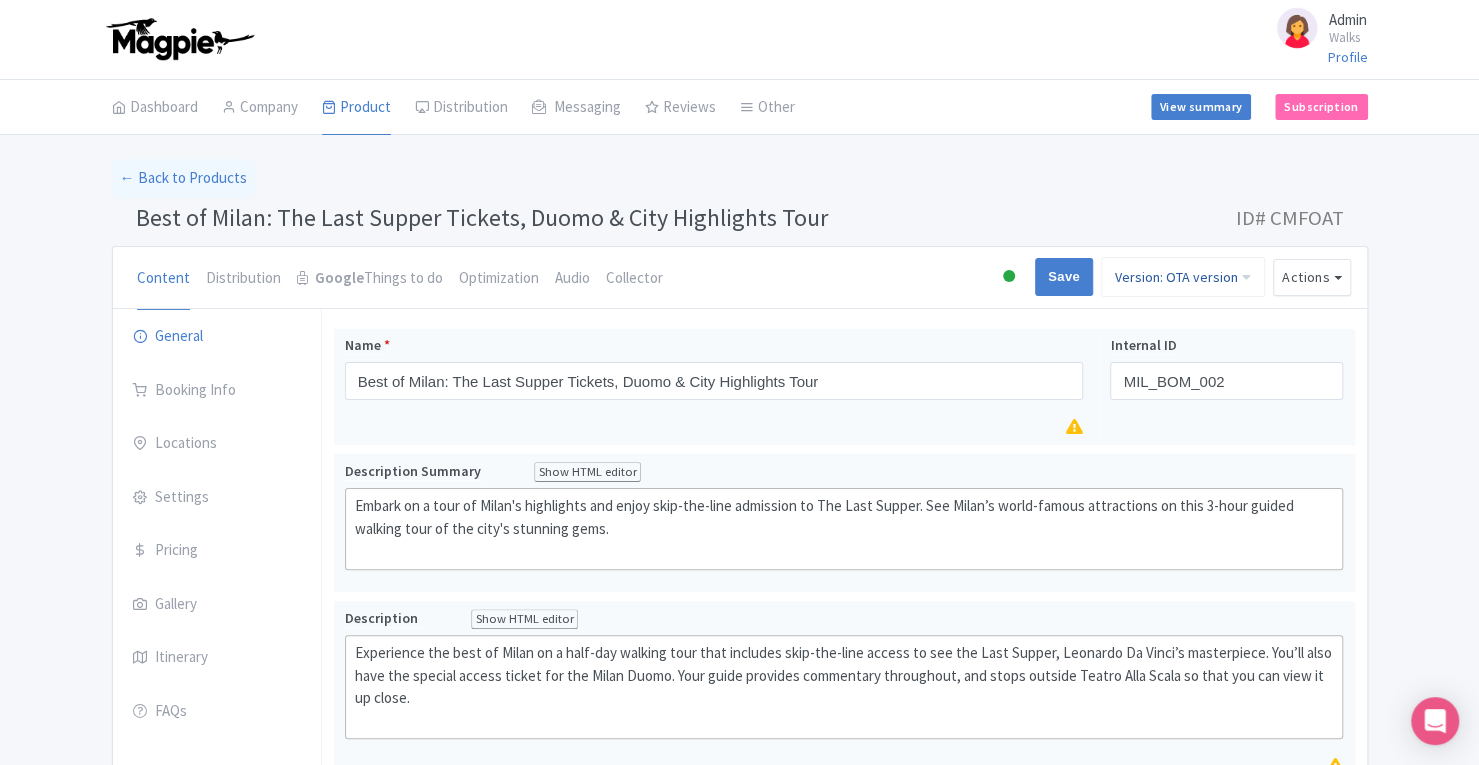 click on "Version: OTA version" at bounding box center [1183, 277] 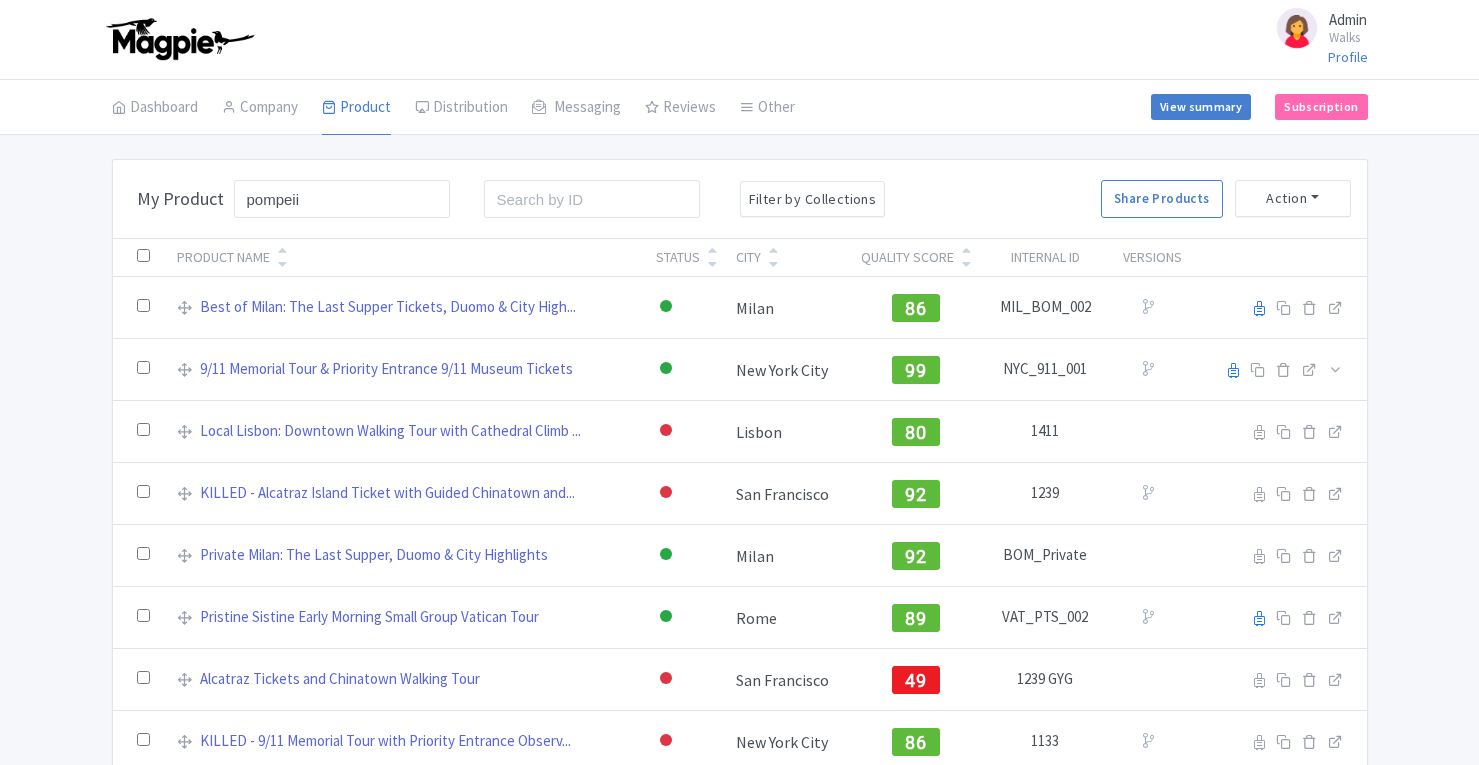 scroll, scrollTop: 88, scrollLeft: 0, axis: vertical 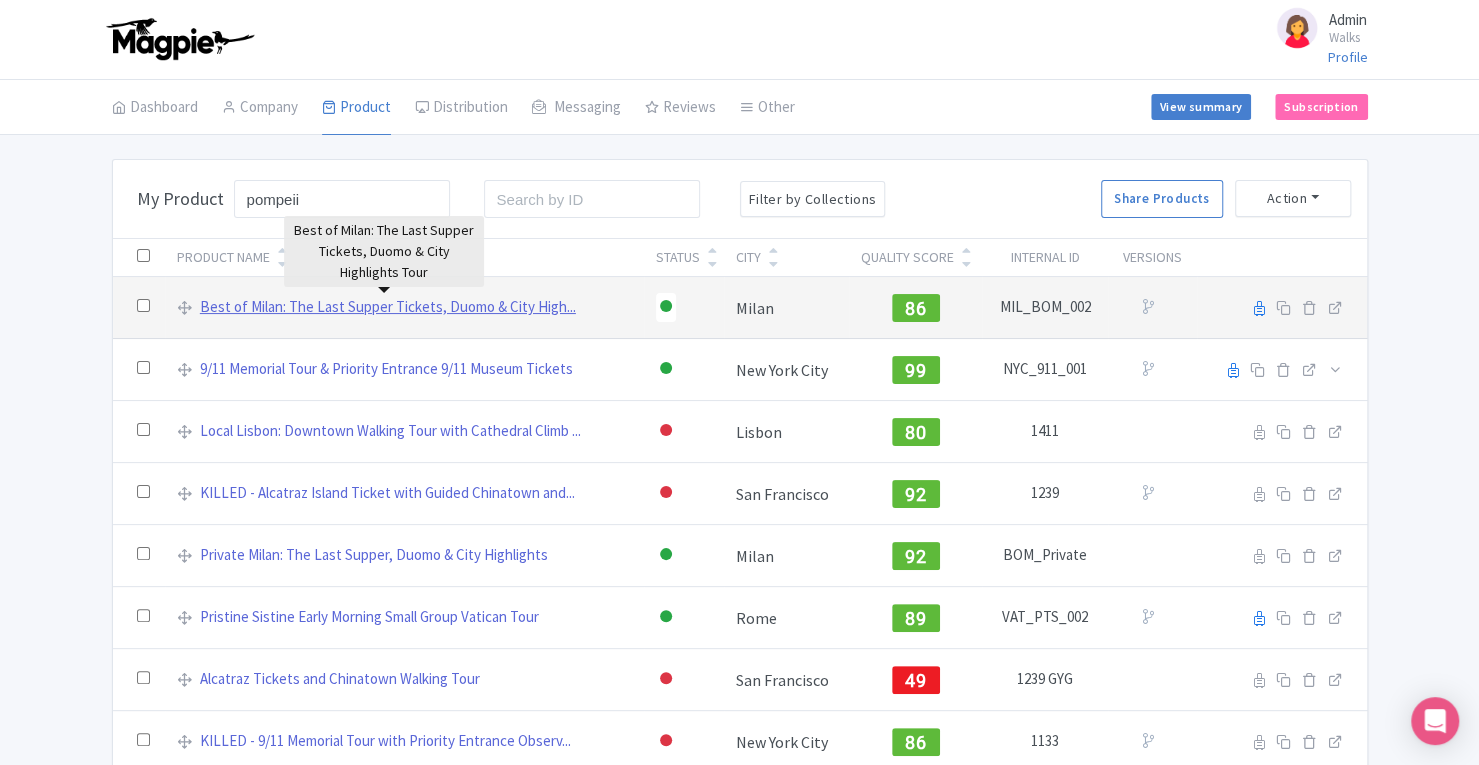 click on "Best of Milan: The Last Supper Tickets, Duomo & City High..." at bounding box center (388, 307) 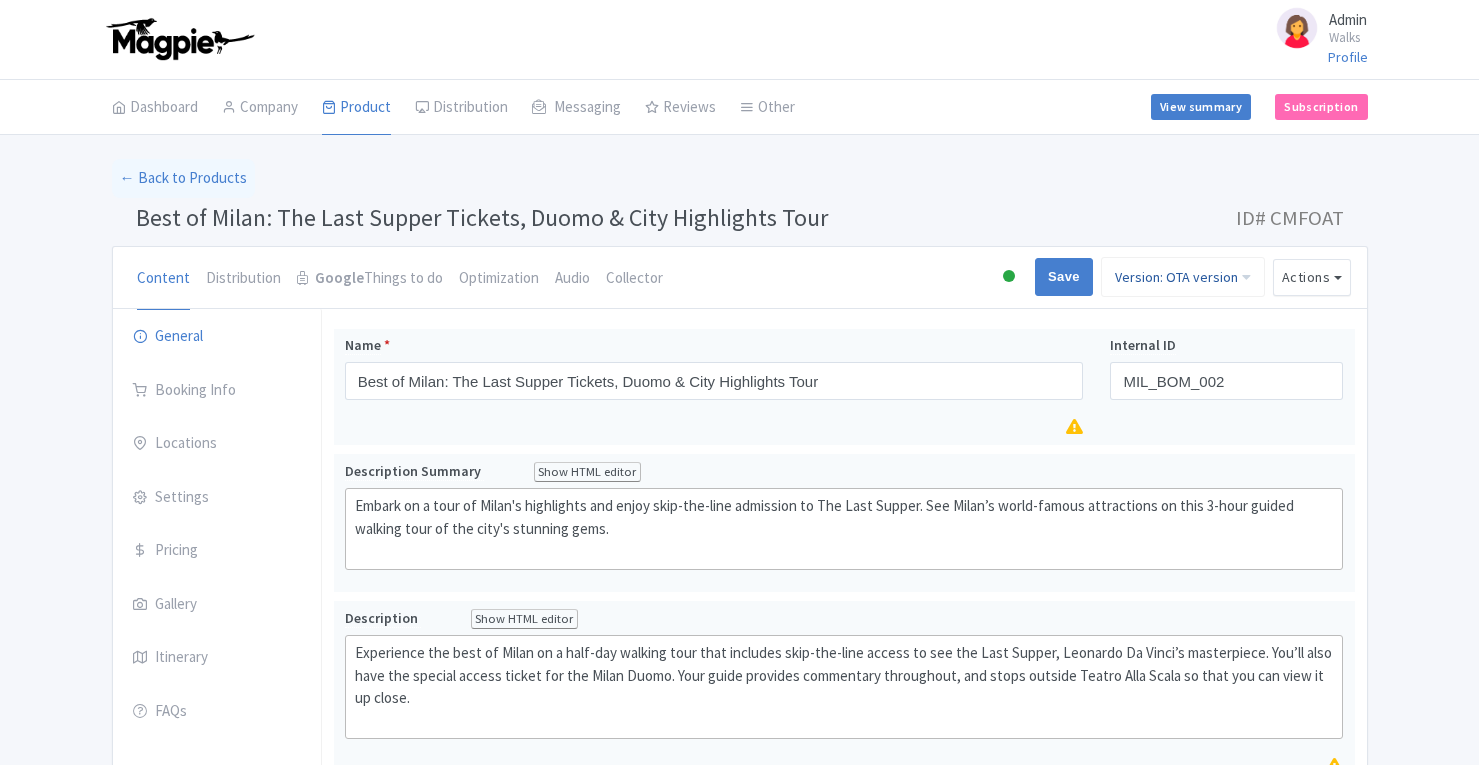 scroll, scrollTop: 0, scrollLeft: 0, axis: both 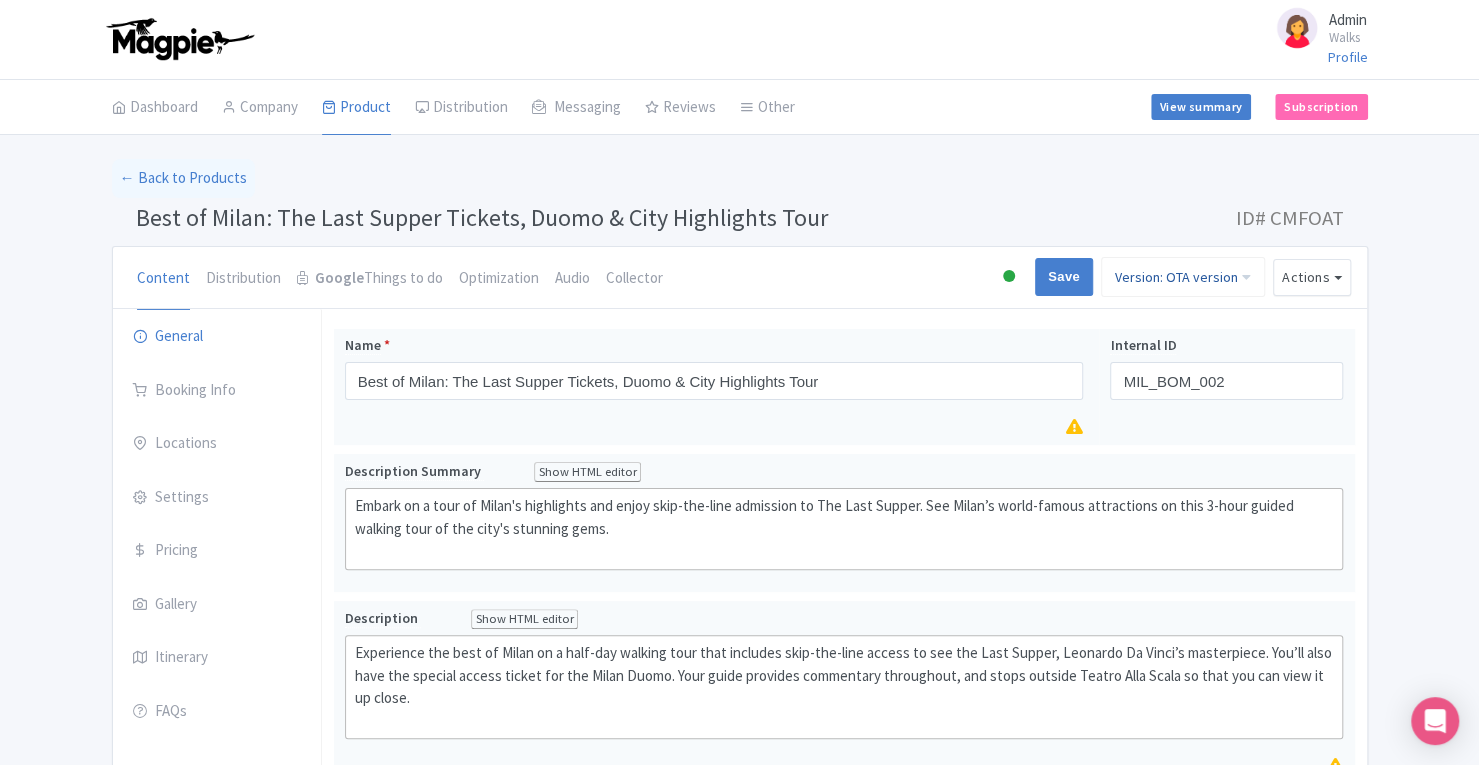 click on "Version: OTA version" at bounding box center [1183, 277] 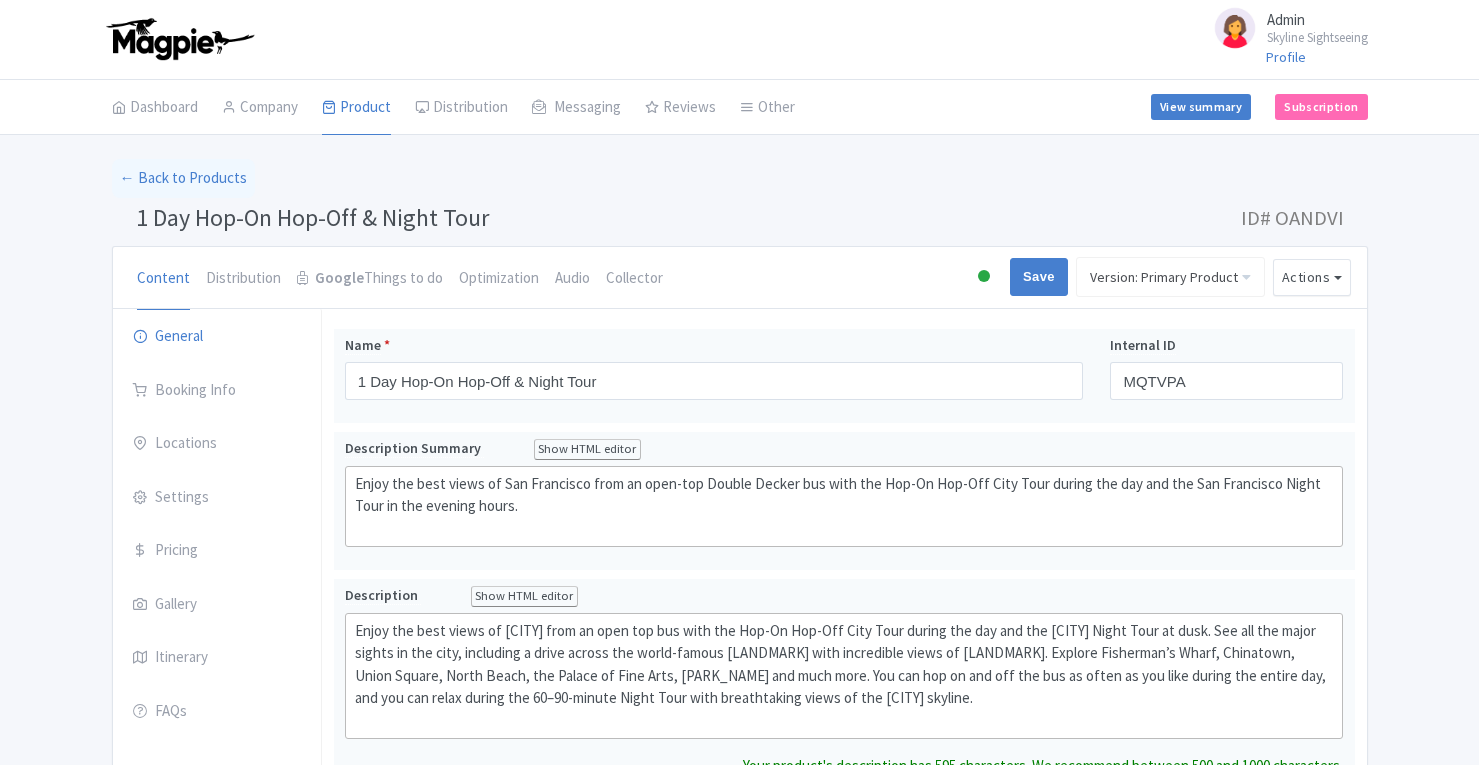scroll, scrollTop: 0, scrollLeft: 0, axis: both 